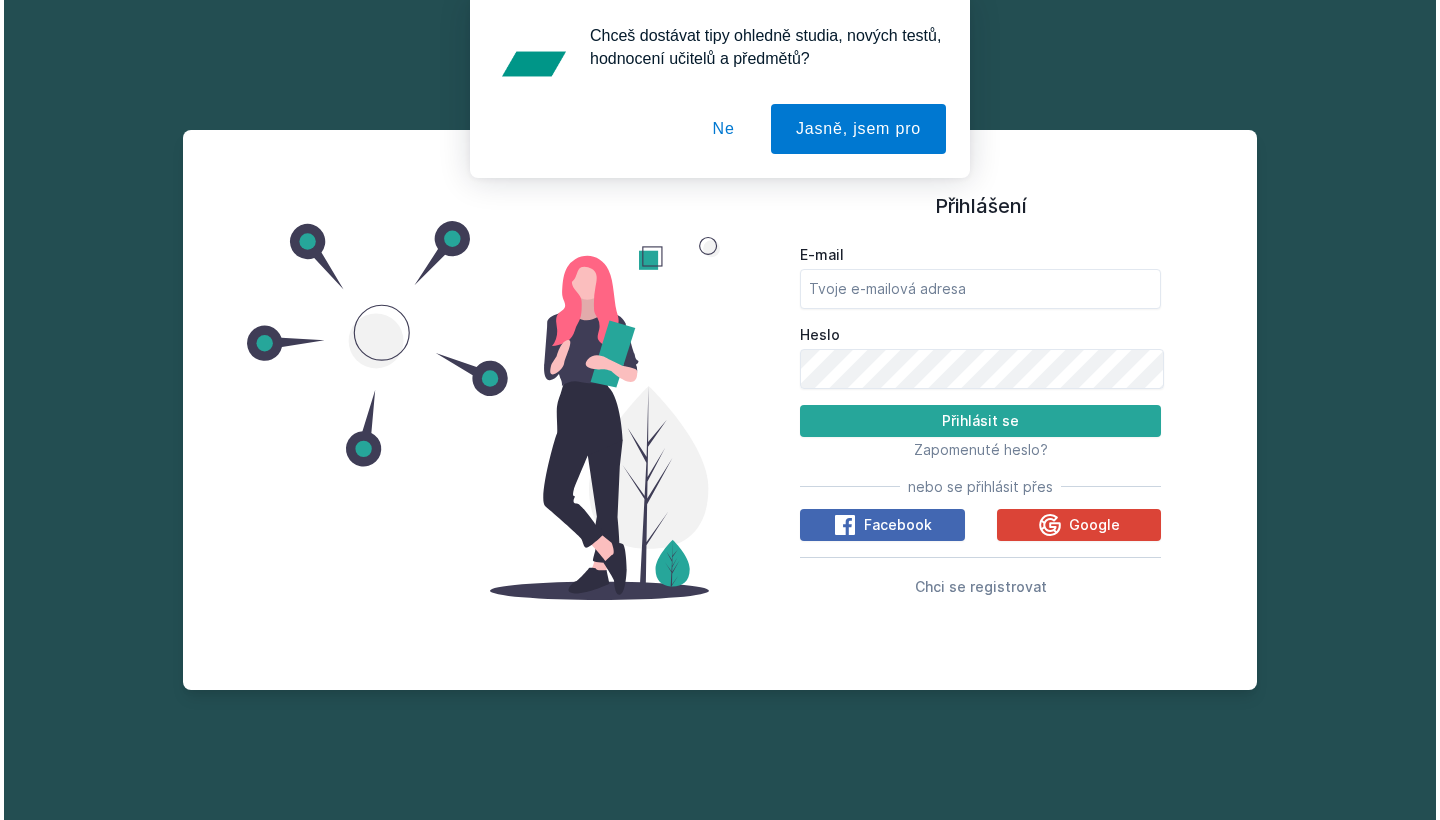 scroll, scrollTop: 0, scrollLeft: 0, axis: both 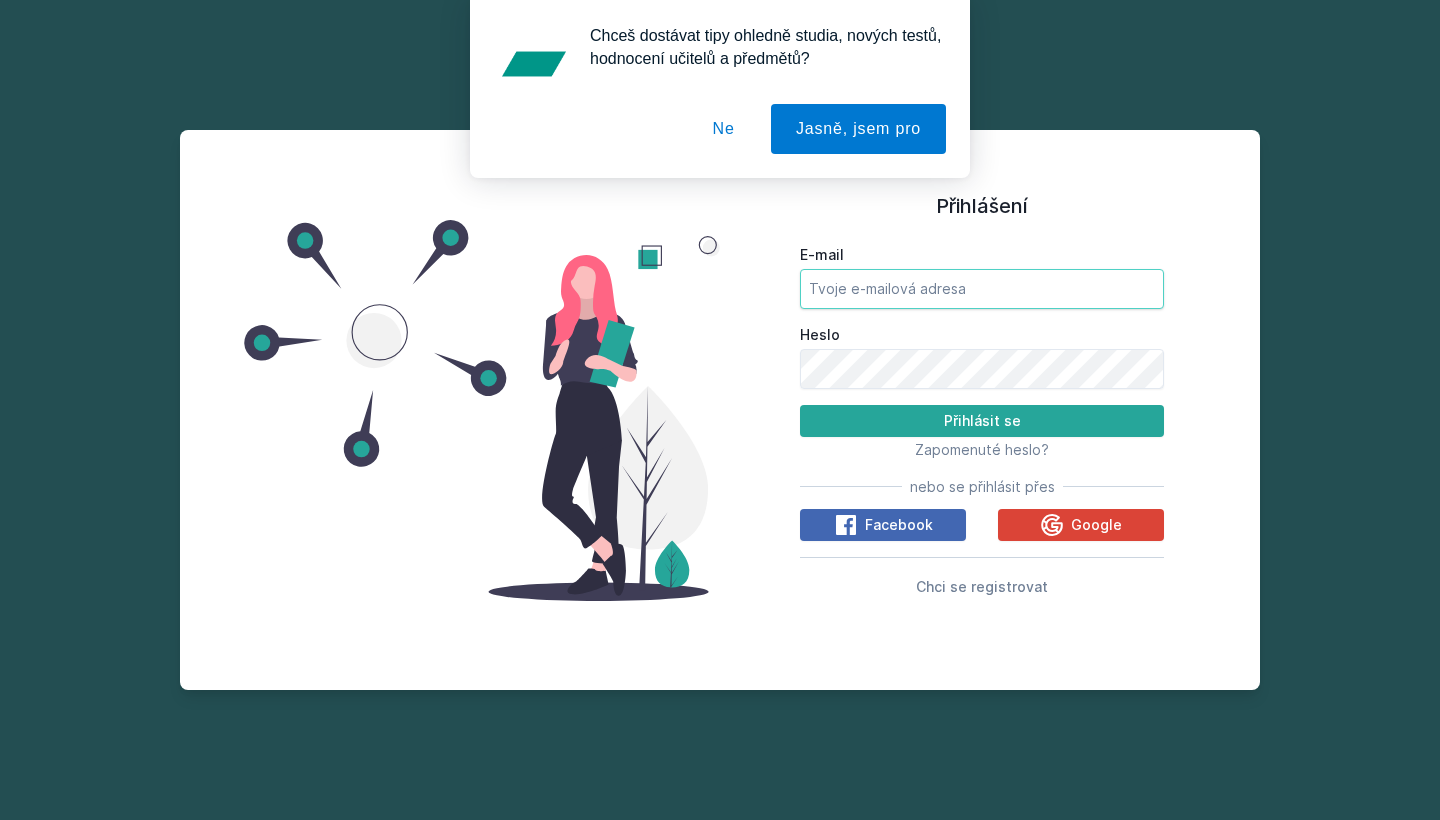 type on "[EMAIL]" 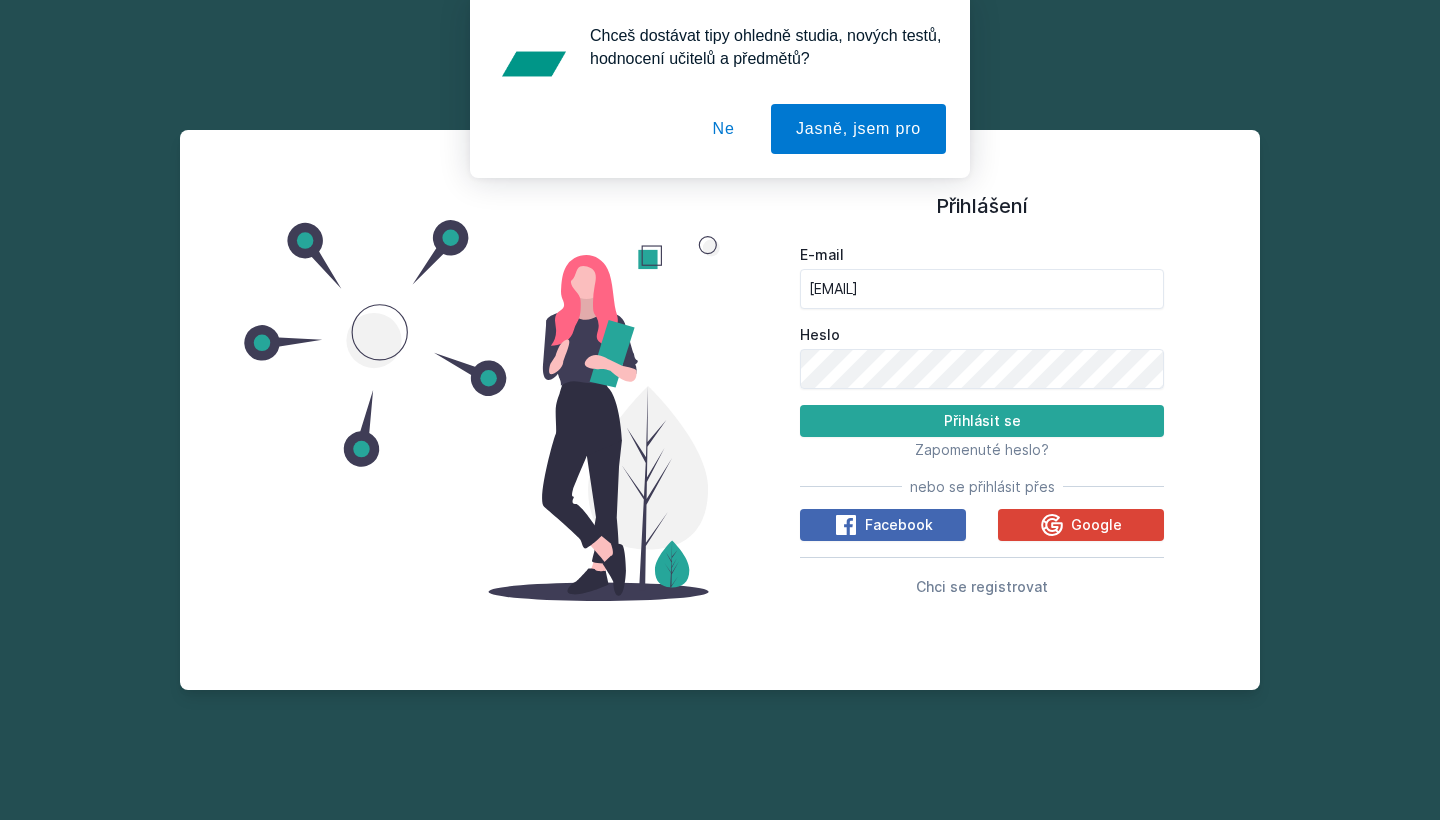 click on "Ne" at bounding box center (724, 129) 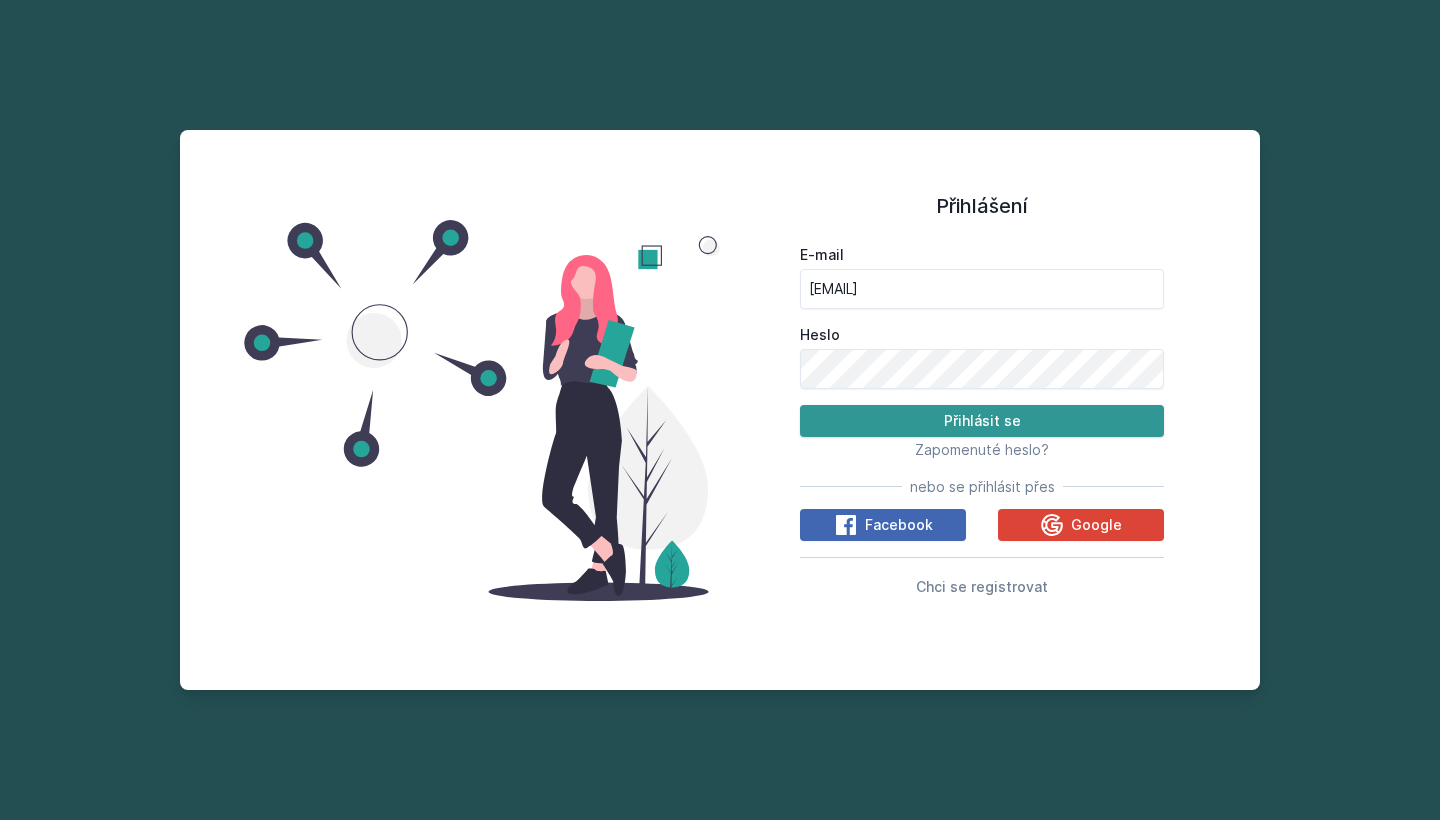 click on "Přihlásit se" at bounding box center (982, 421) 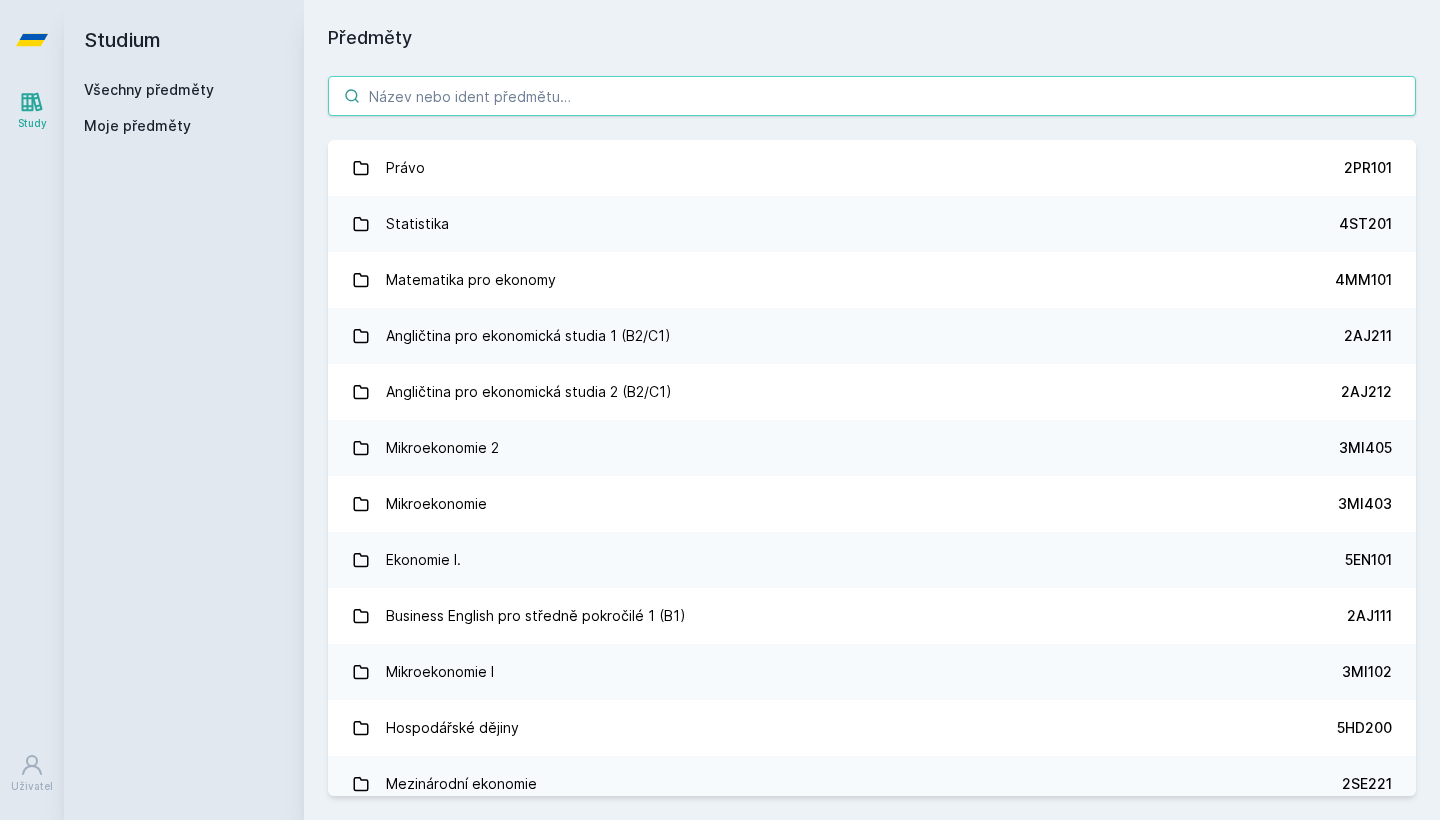 click at bounding box center [872, 96] 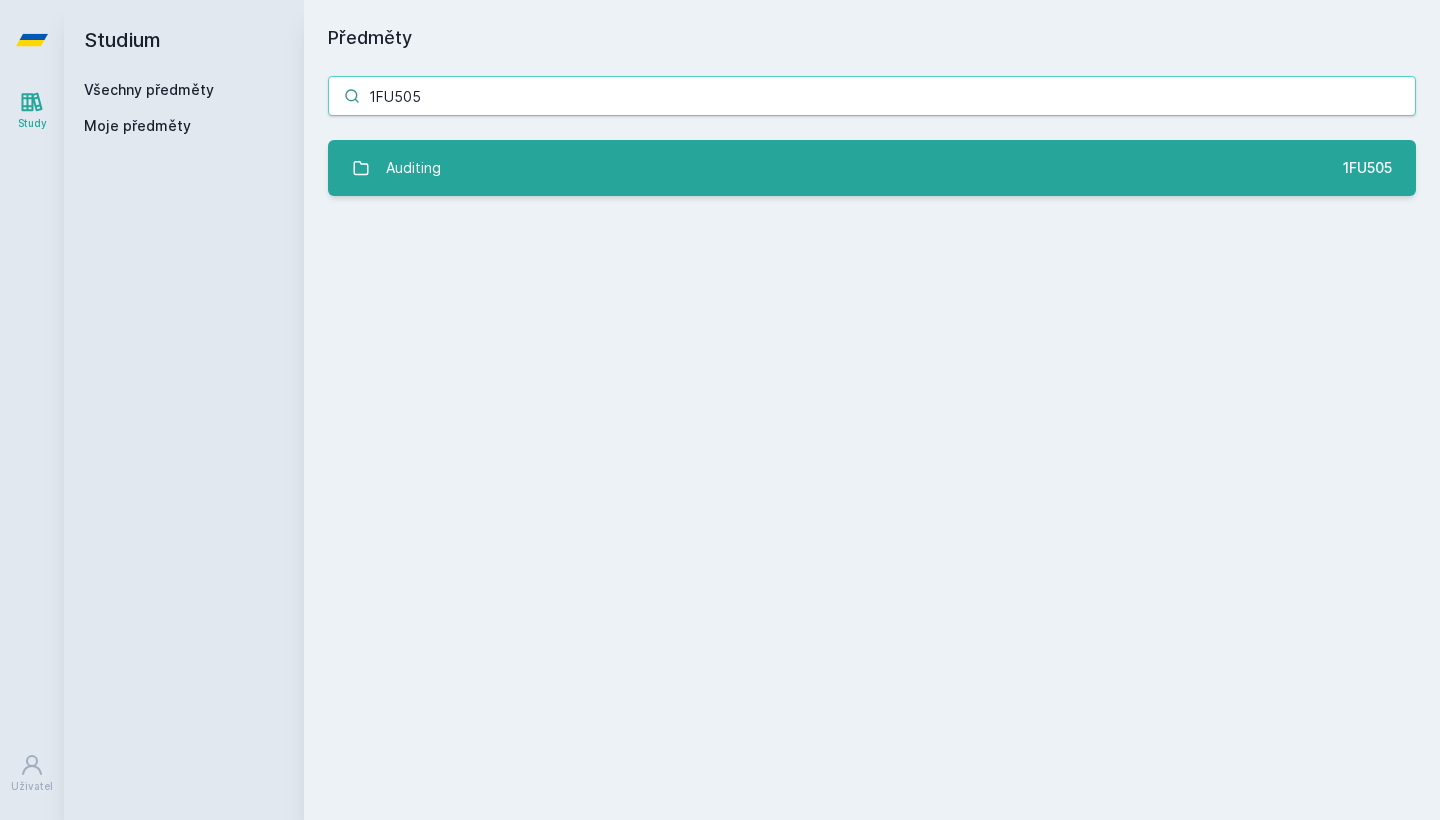 type on "1FU505" 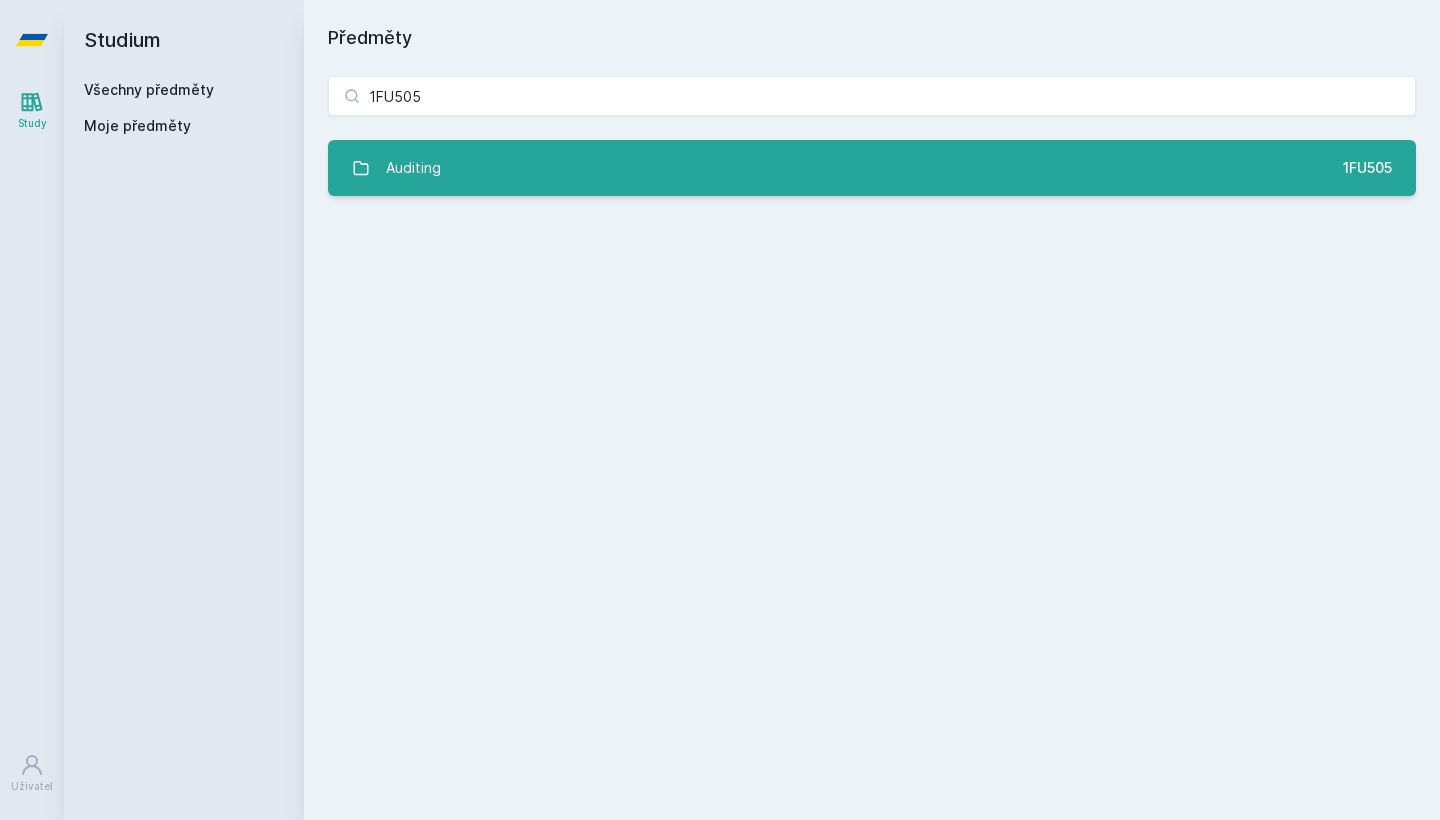 click on "Auditing ([CODE])" at bounding box center [872, 168] 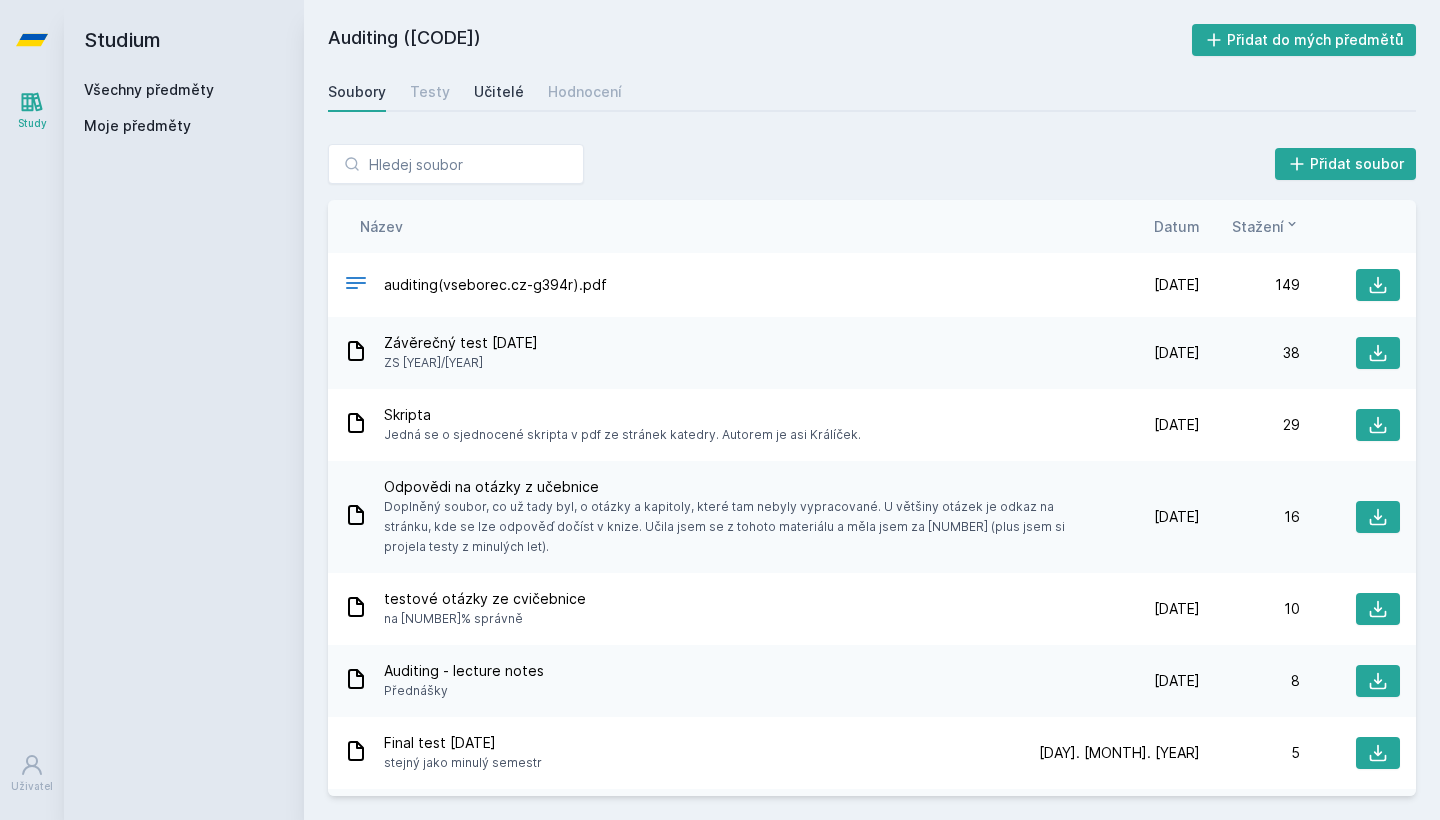 click on "Učitelé" at bounding box center [499, 92] 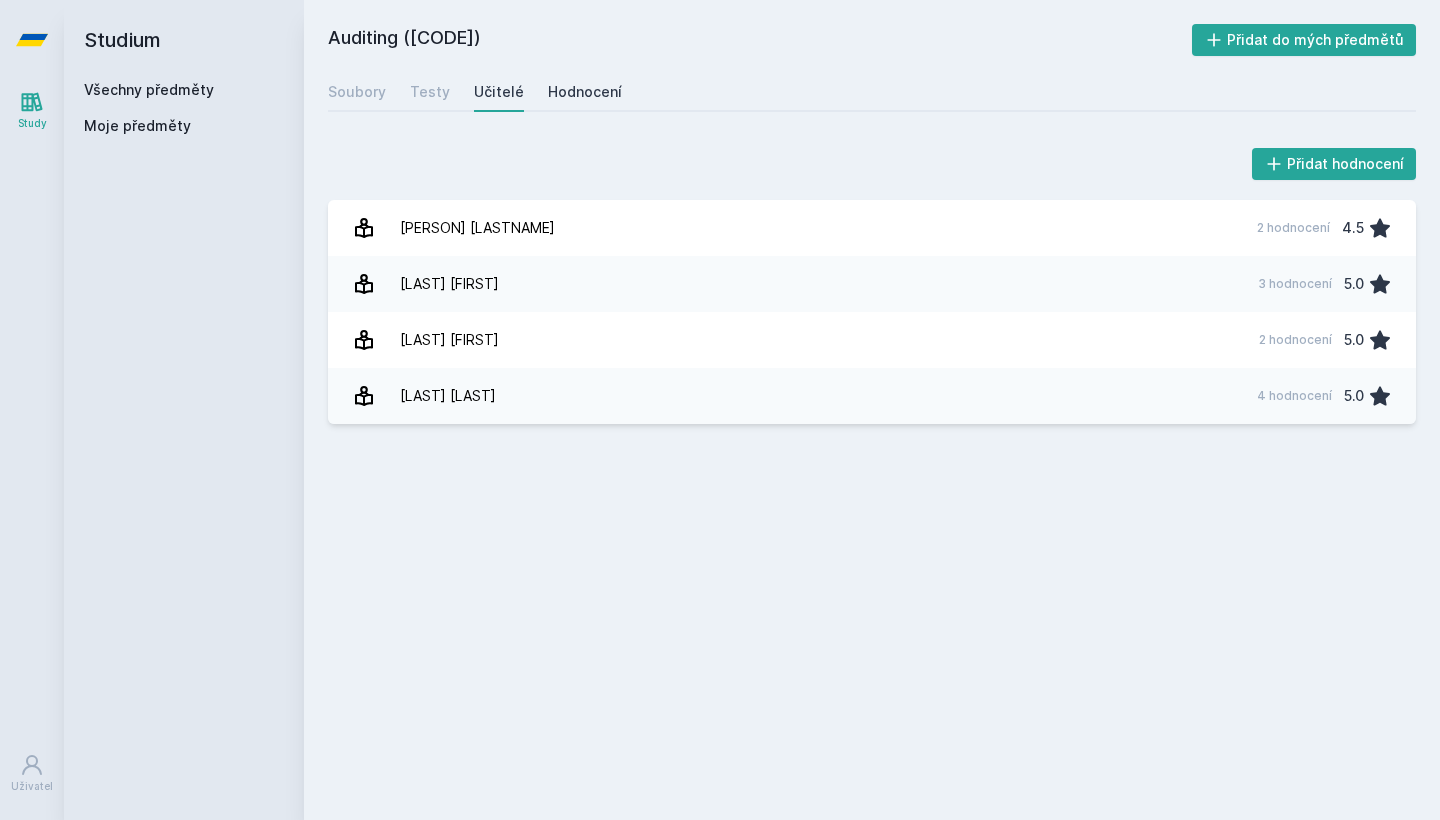click on "Hodnocení" at bounding box center (585, 92) 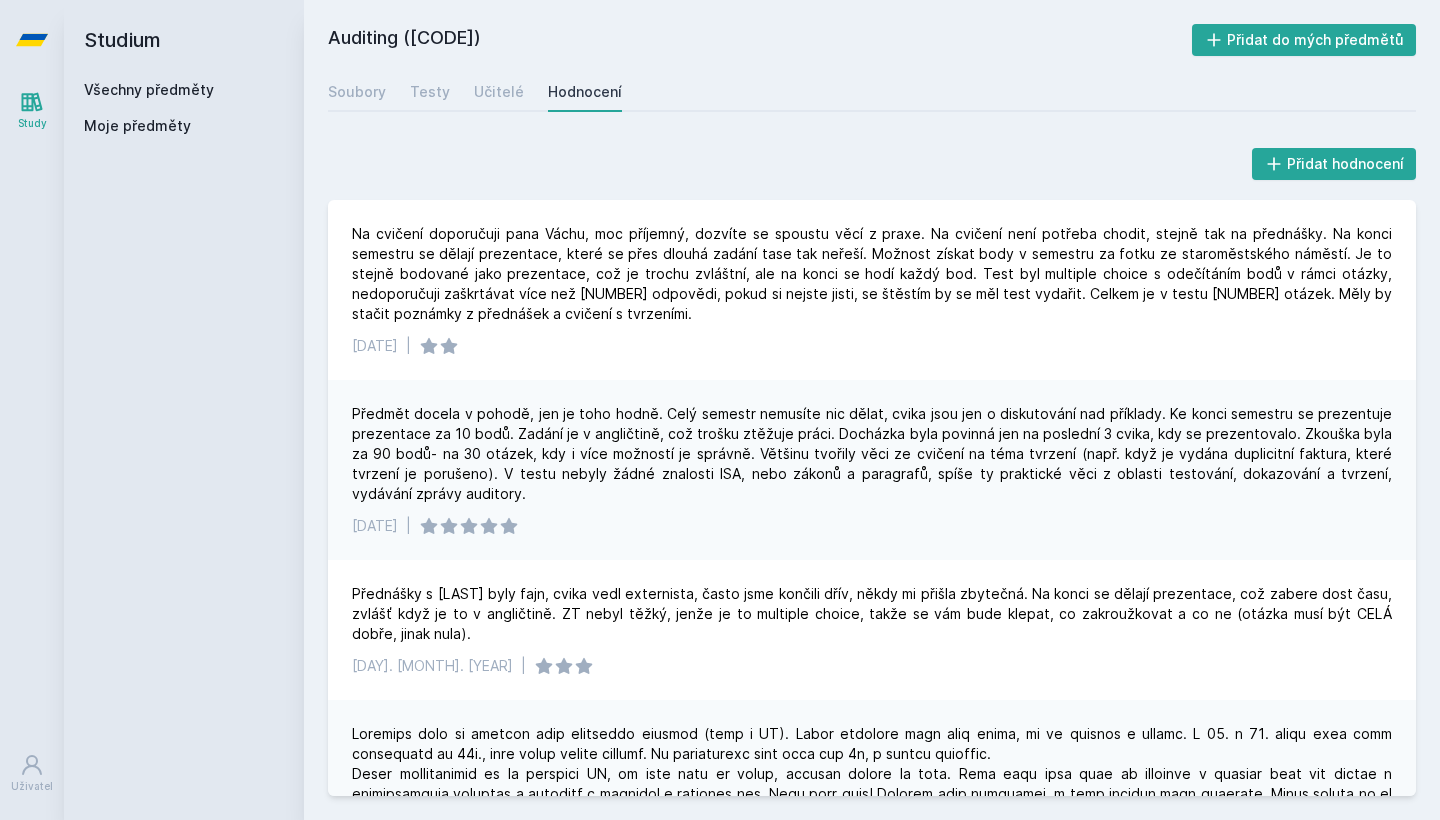 click on "Všechny předměty" at bounding box center [149, 89] 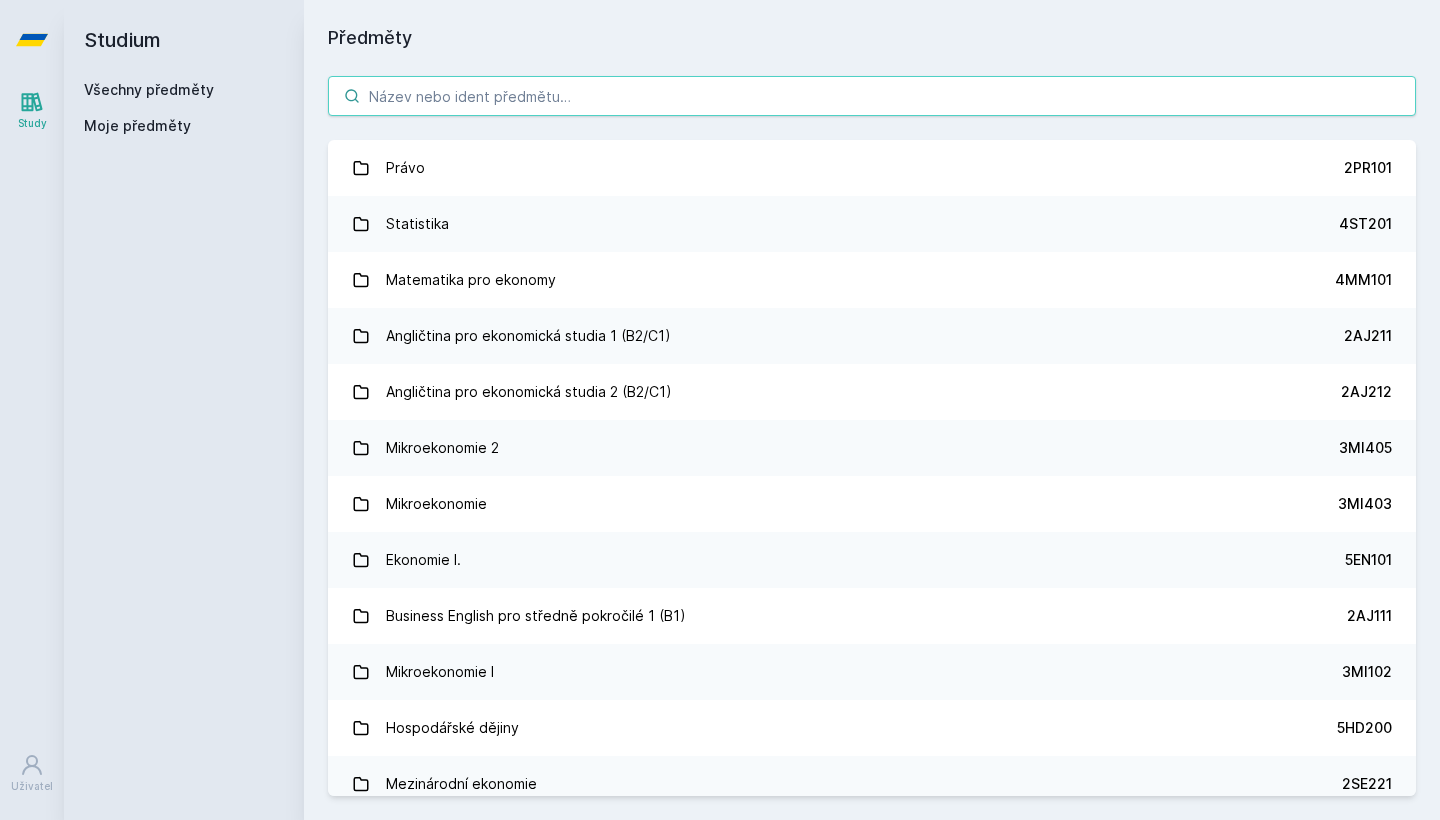 click at bounding box center [872, 96] 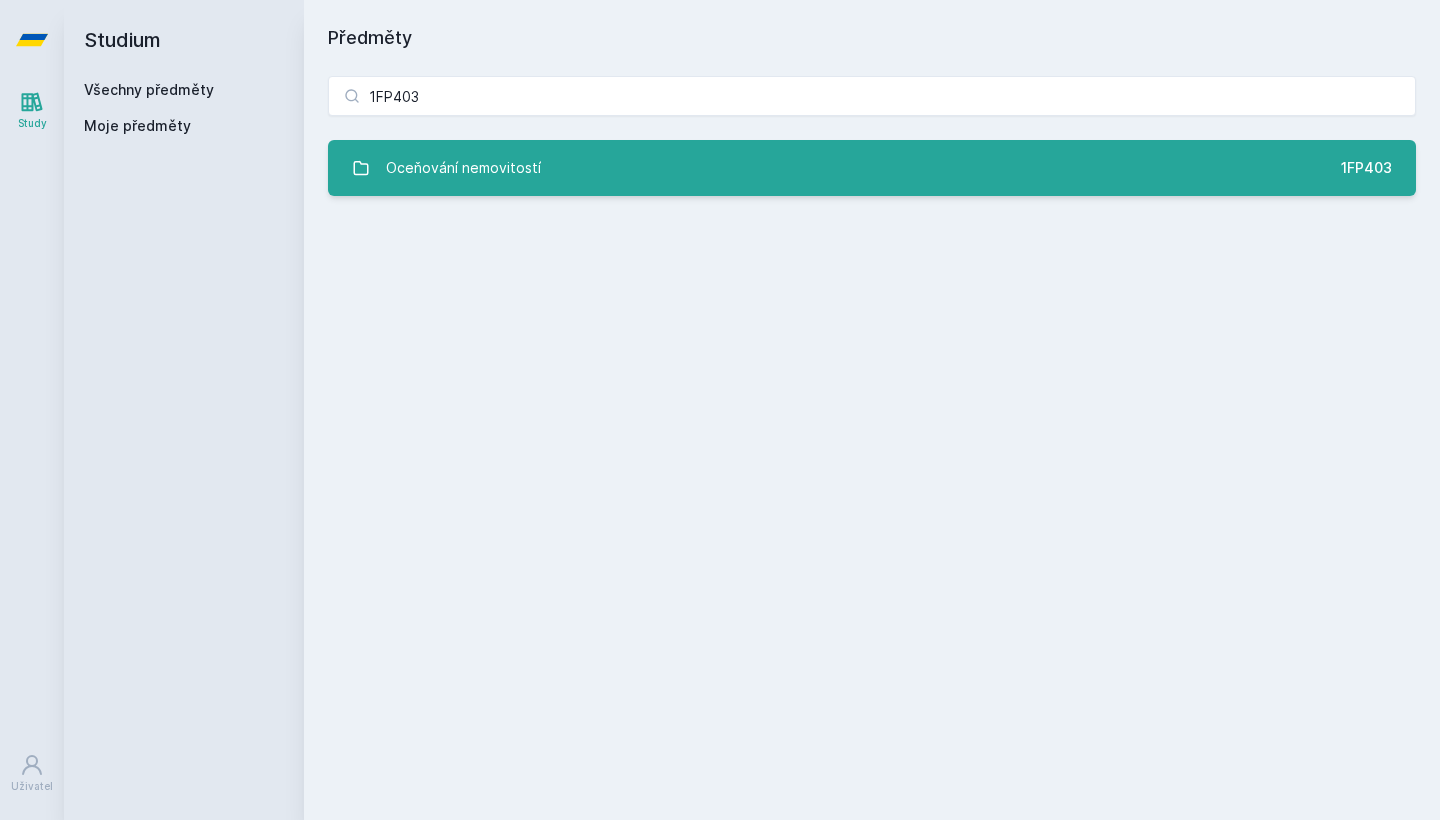 click on "Oceňování nemovitostí" at bounding box center (463, 168) 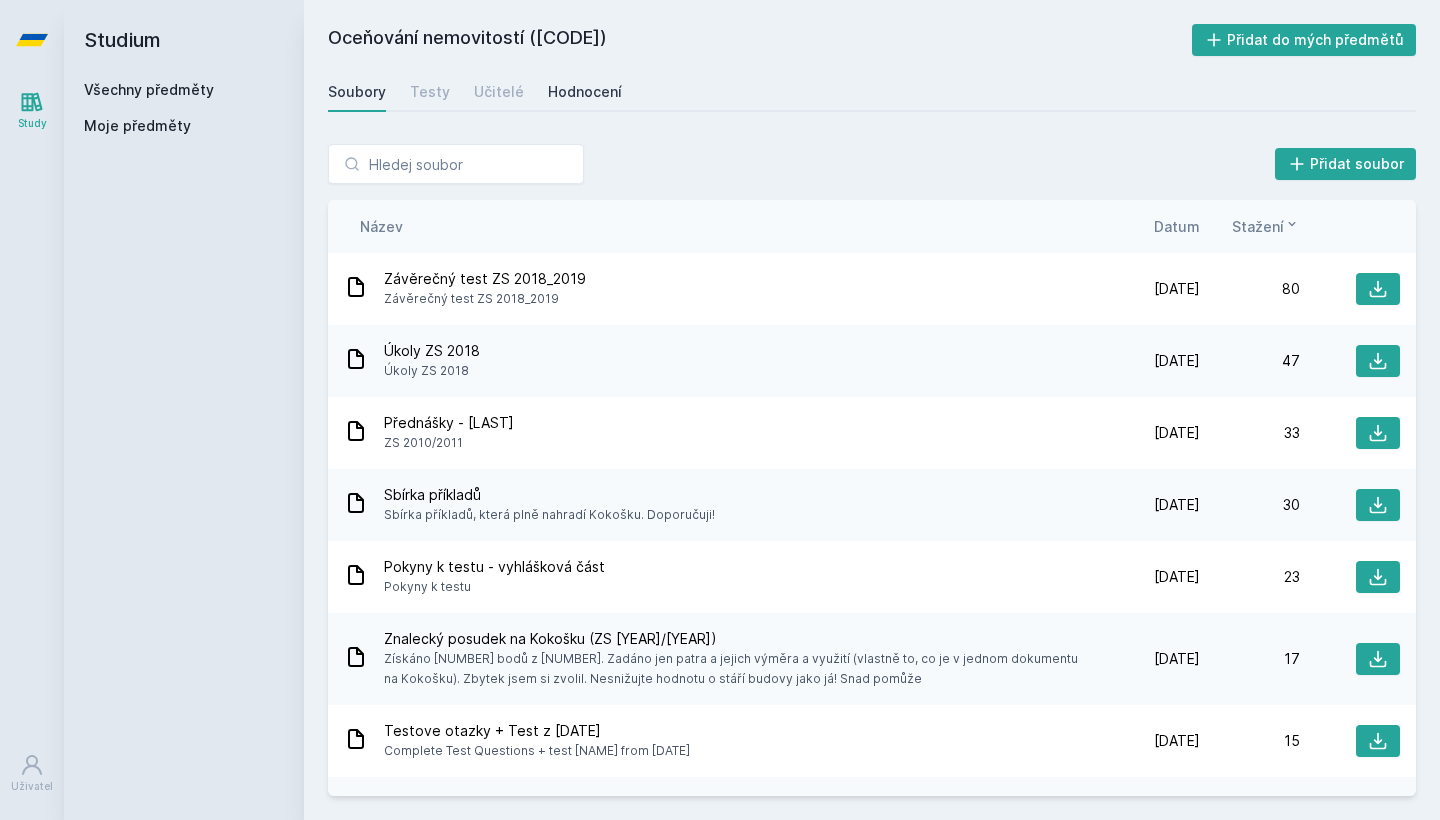 click on "Hodnocení" at bounding box center [585, 92] 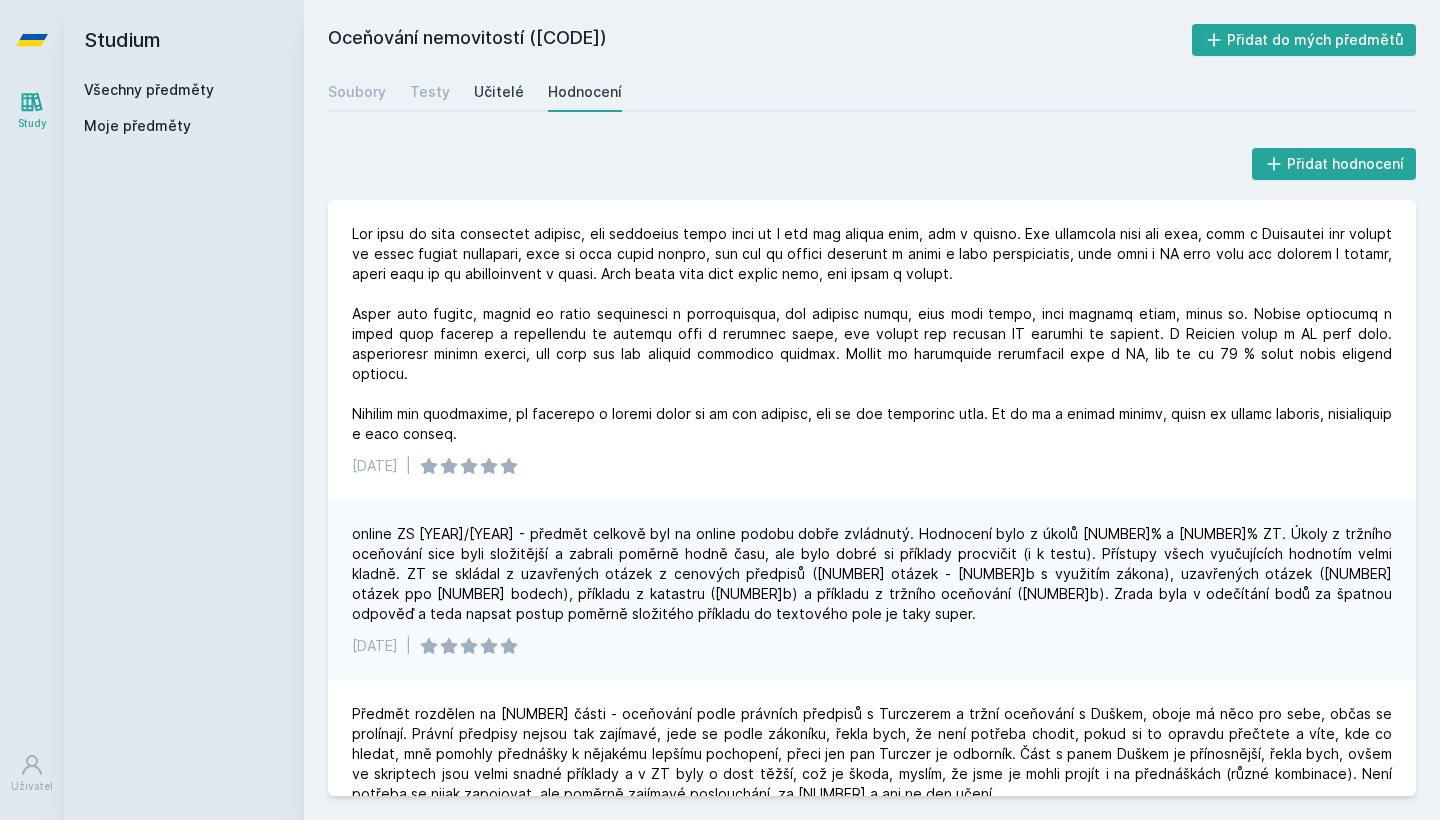 click on "Učitelé" at bounding box center [499, 92] 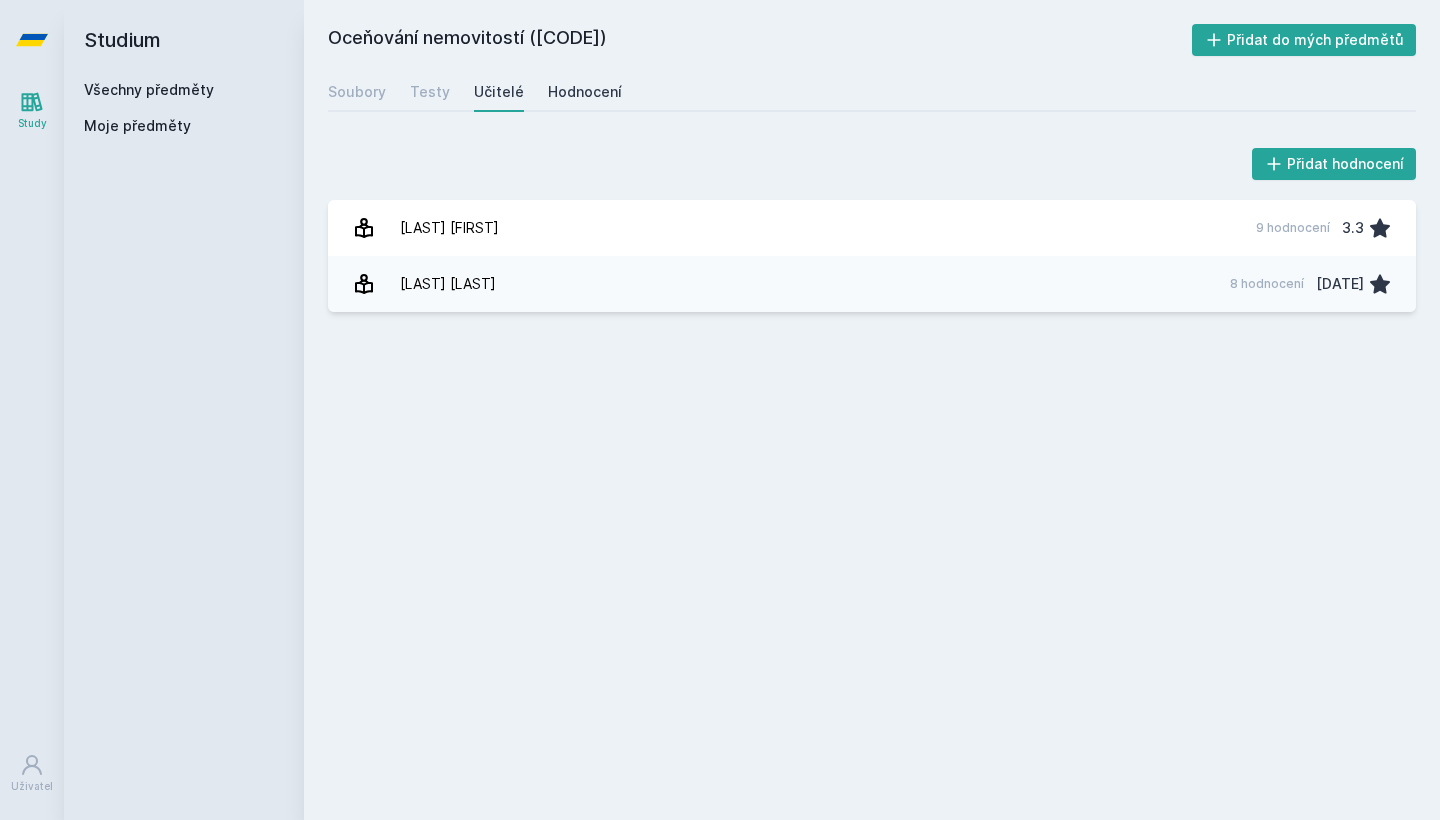 click on "Hodnocení" at bounding box center [585, 92] 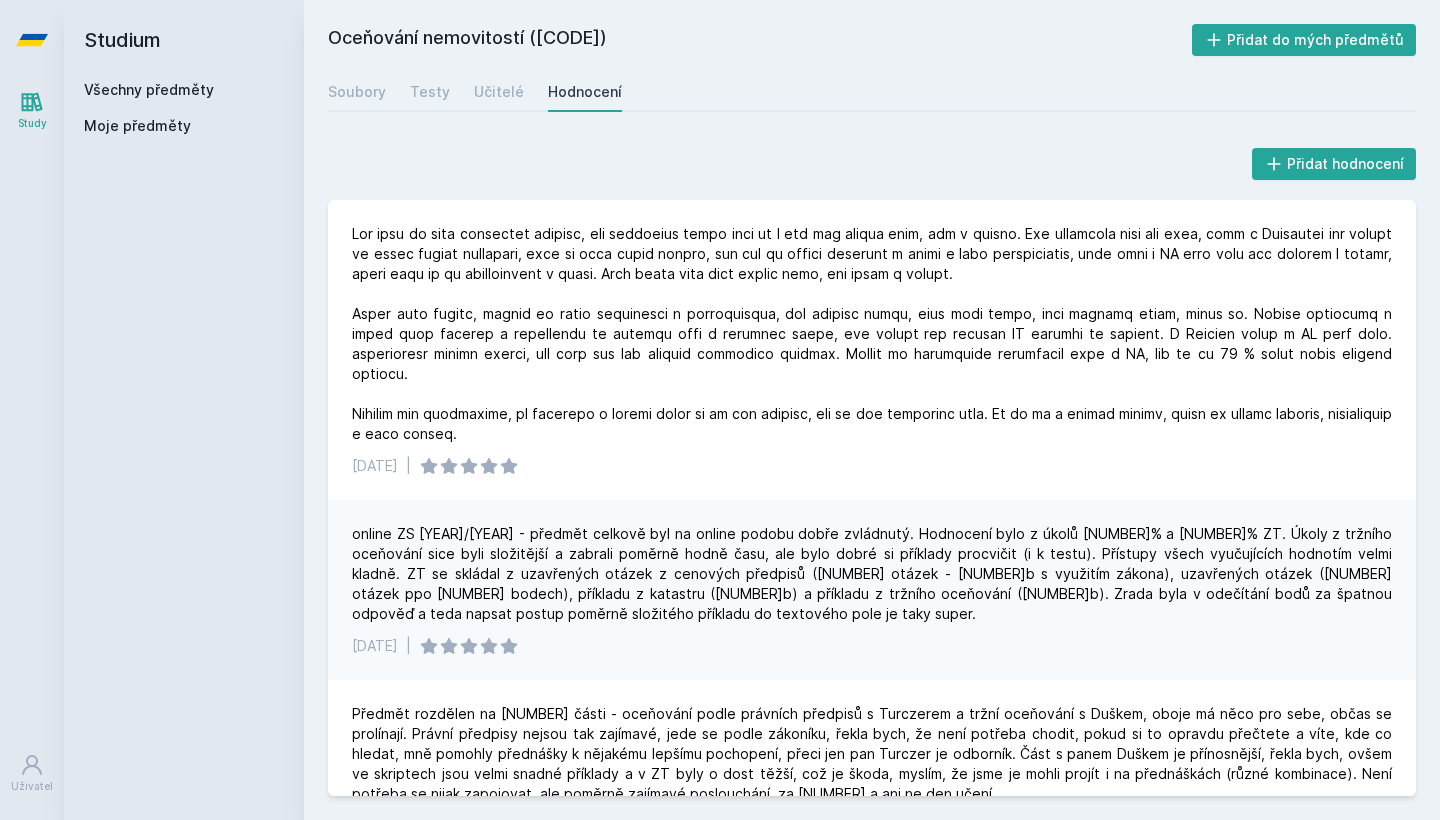 click on "Všechny předměty" at bounding box center [149, 89] 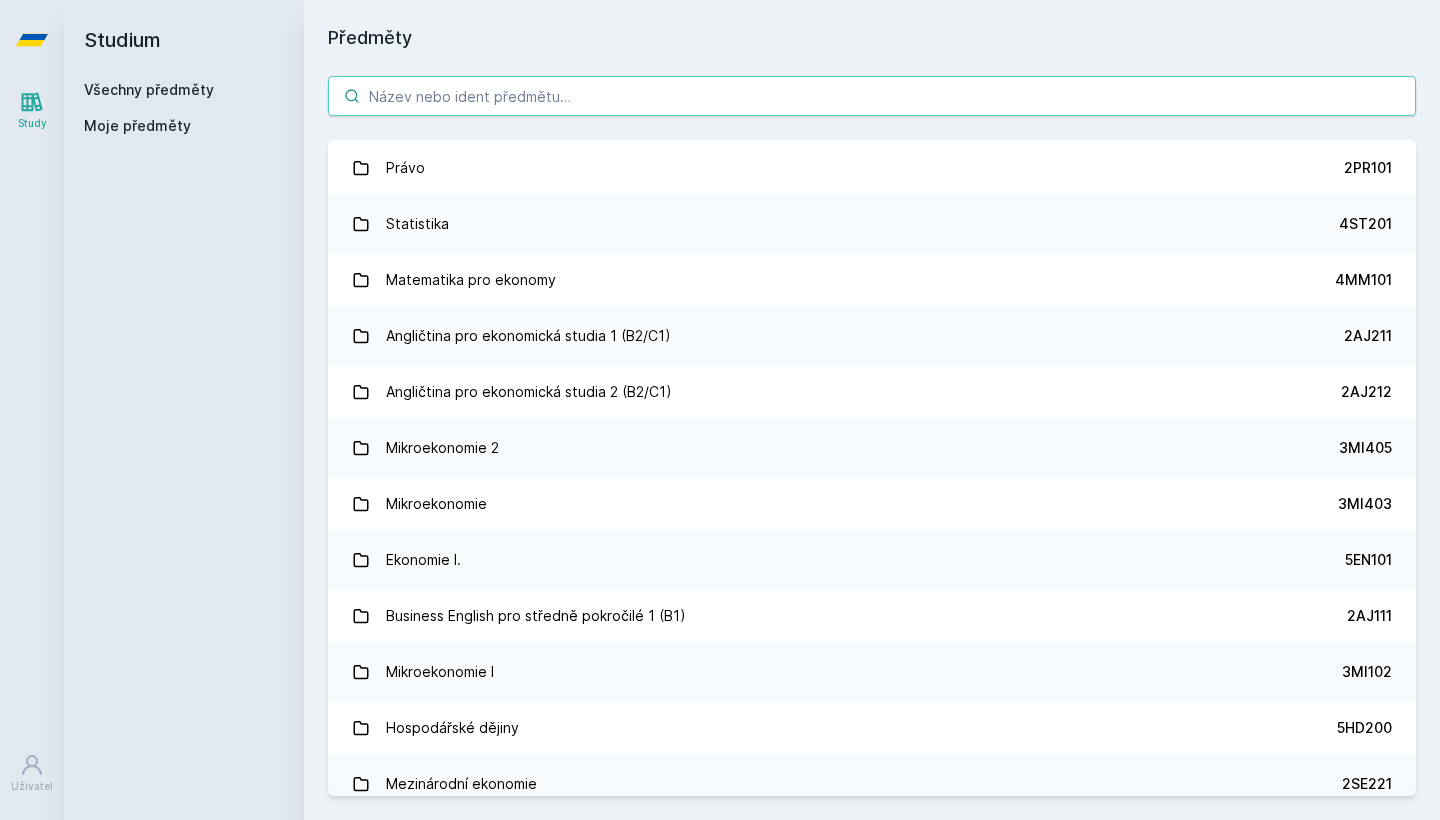 click at bounding box center [872, 96] 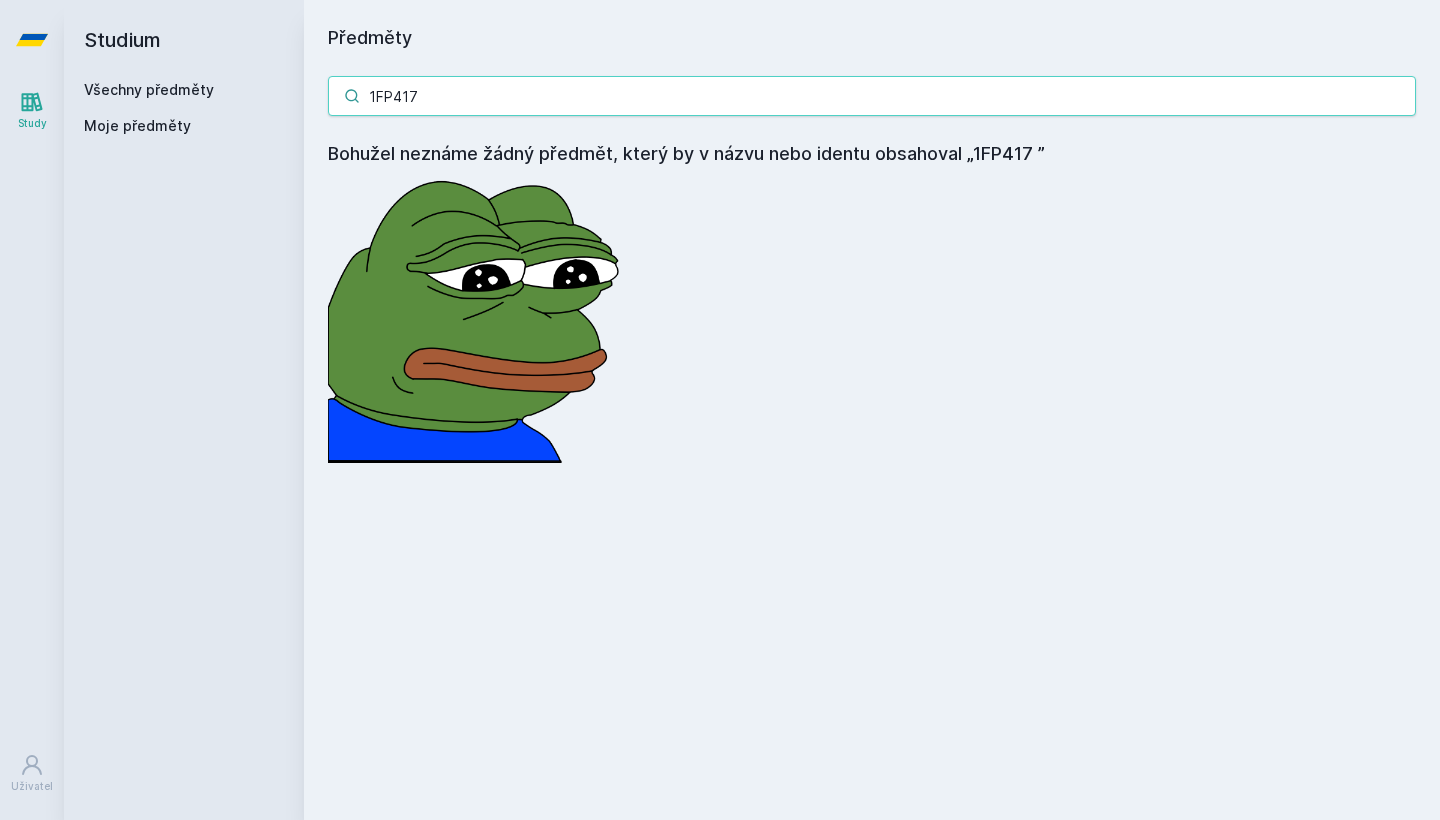 type on "1FP417" 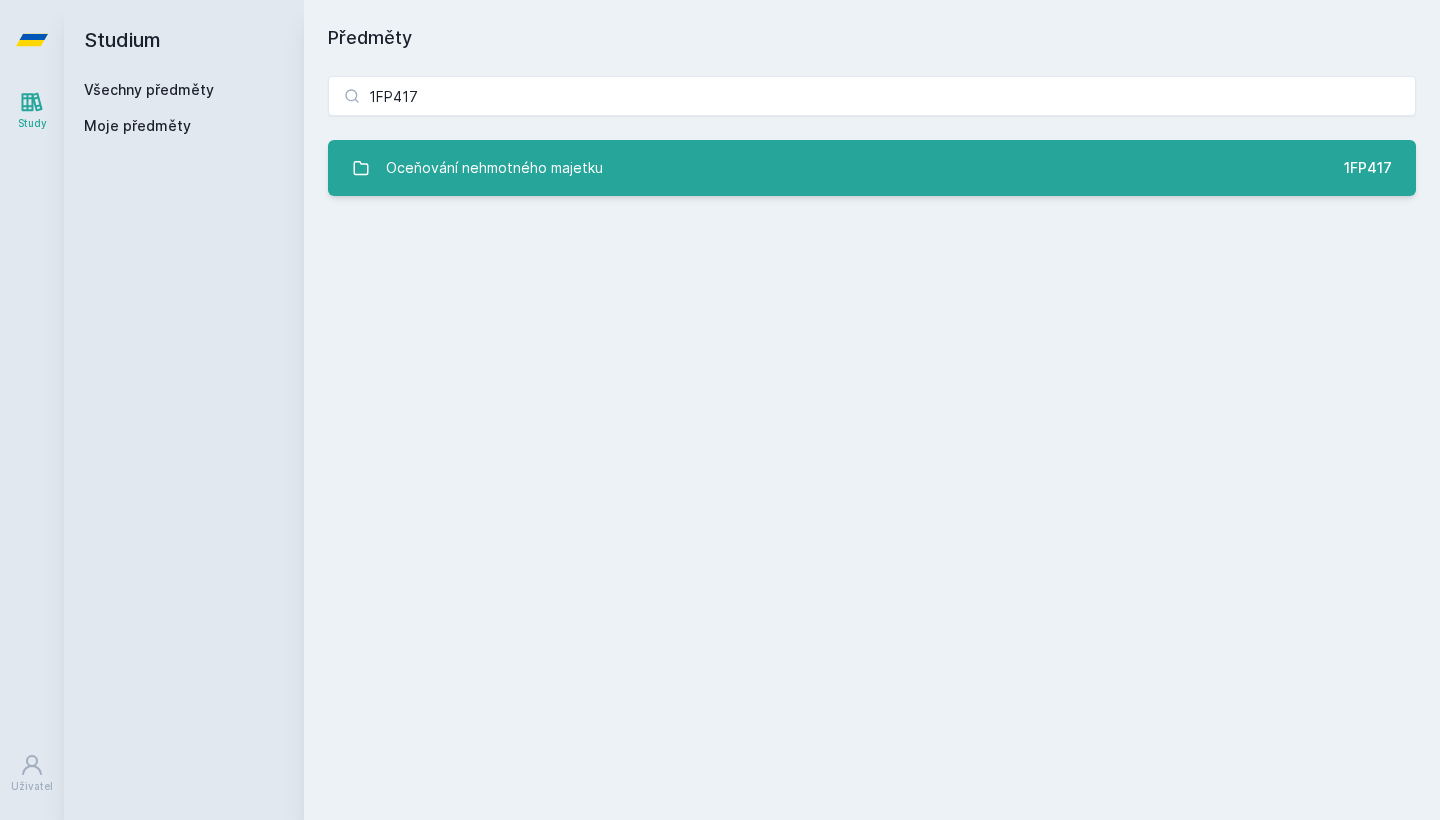 click on "Oceňování nehmotného majetku" at bounding box center [494, 168] 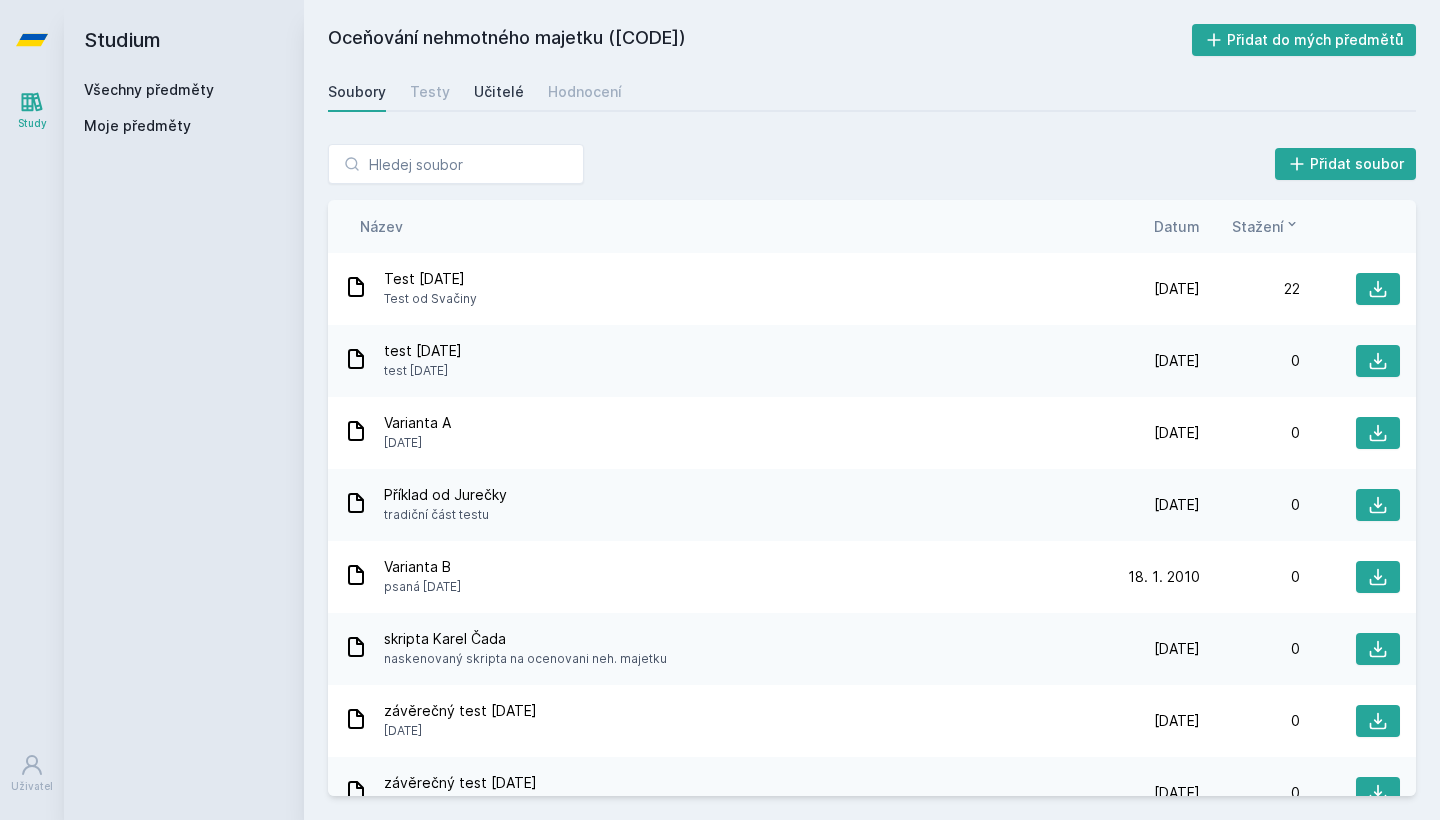 click on "Učitelé" at bounding box center [499, 92] 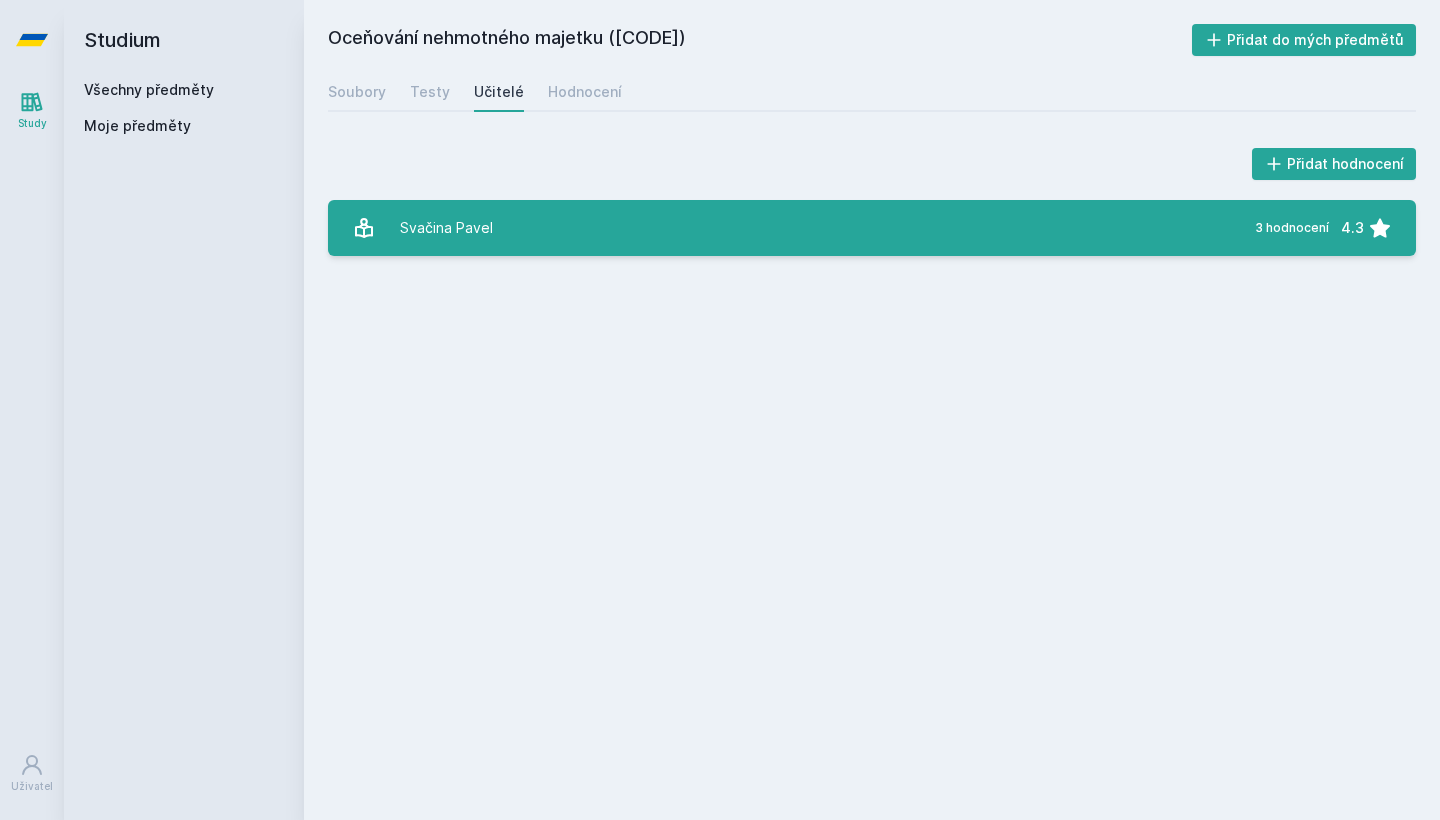 click on "Svačina Pavel" at bounding box center [446, 228] 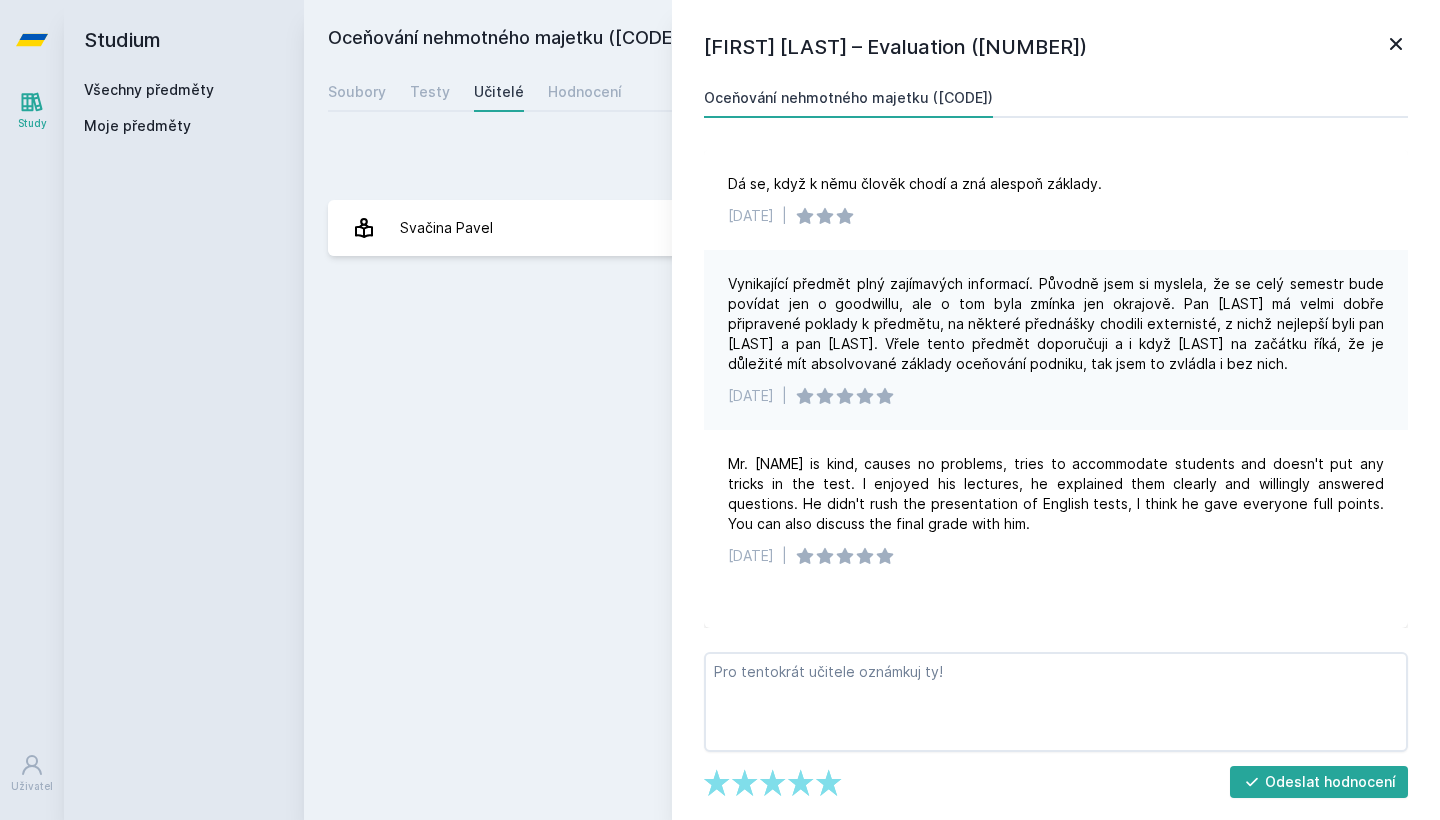 click on "Přidat hodnocení" at bounding box center [872, 164] 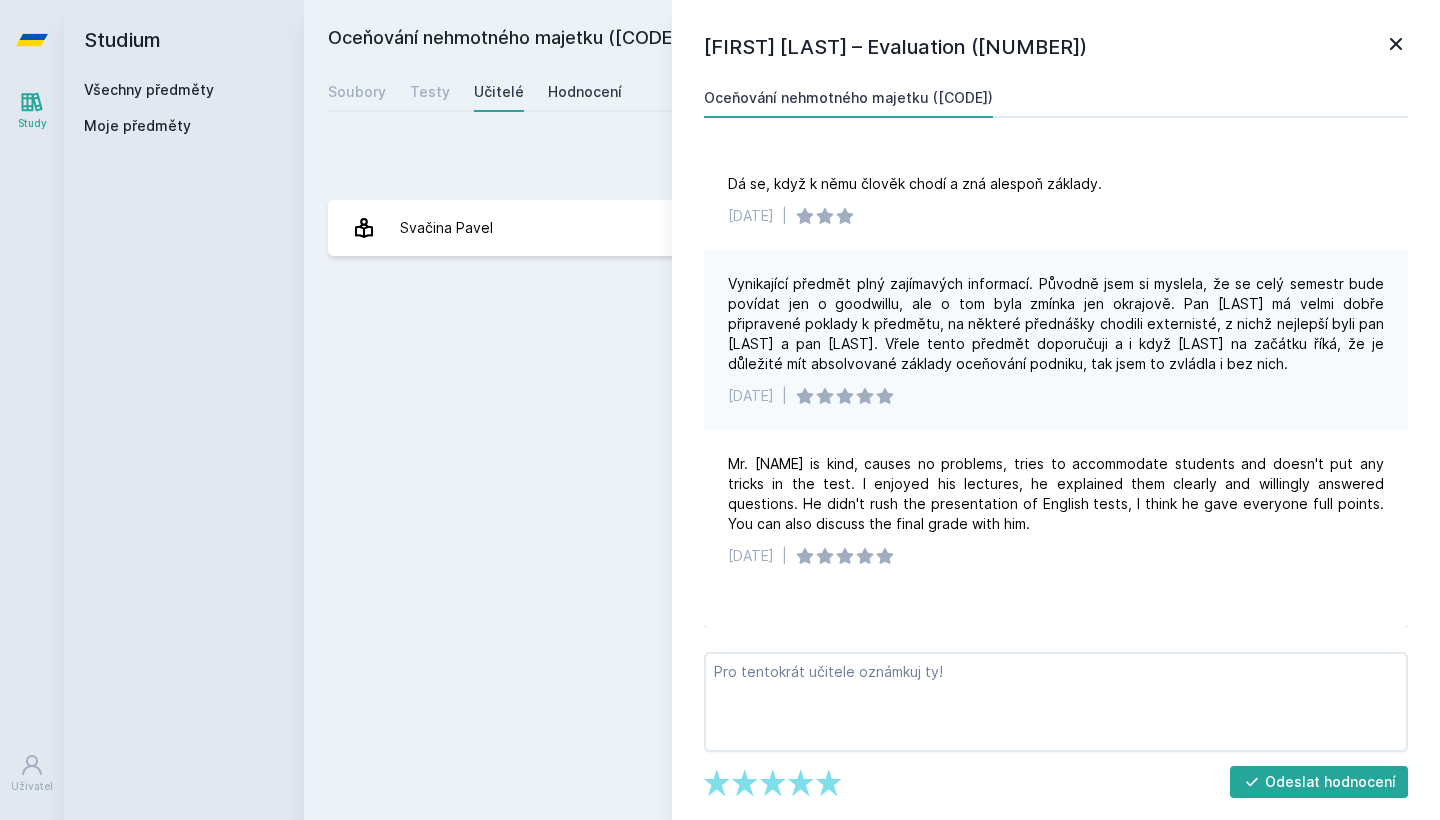 click on "Hodnocení" at bounding box center [585, 92] 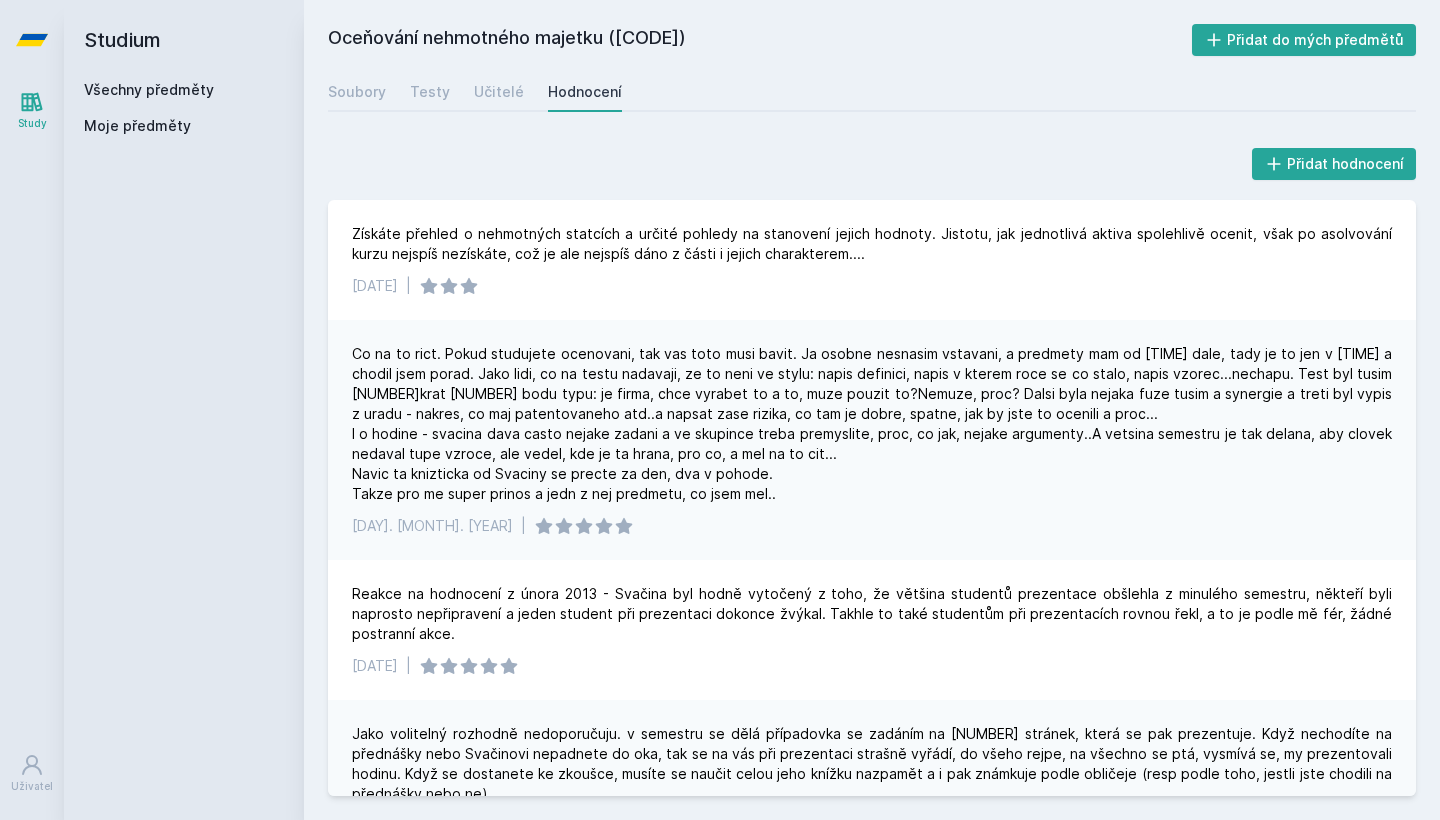 click on "Všechny předměty" at bounding box center [149, 89] 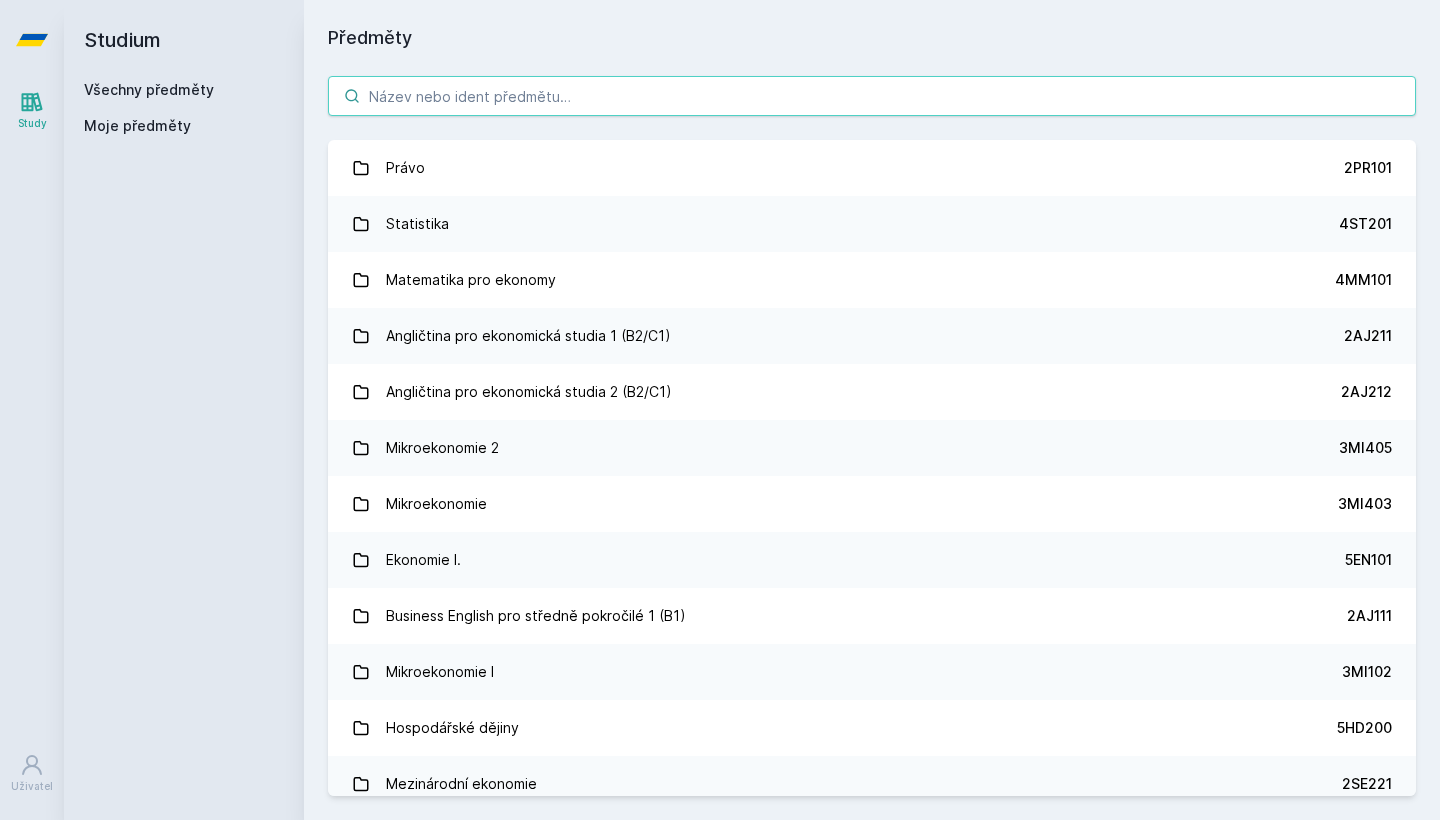 click at bounding box center [872, 96] 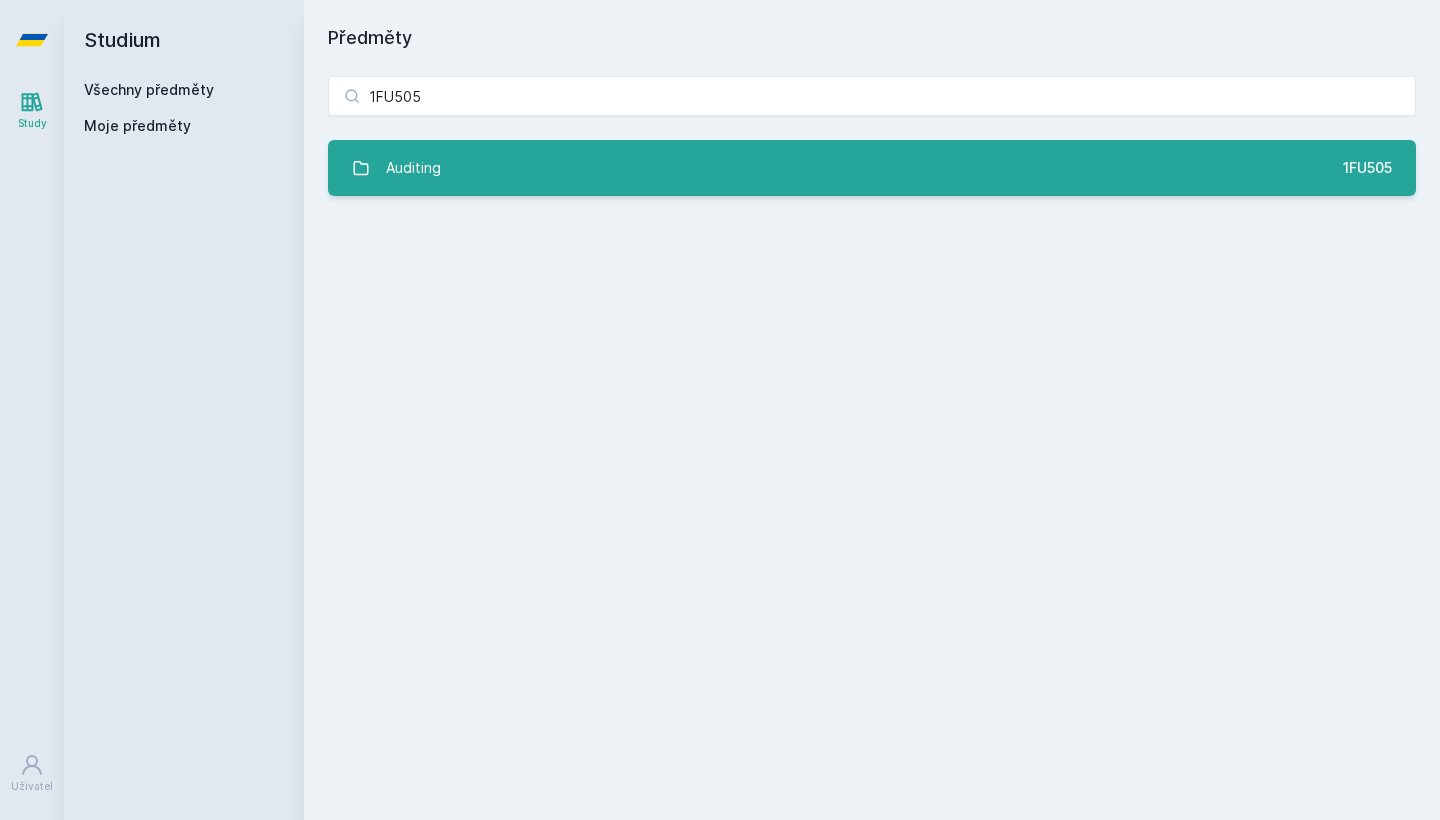 click on "Auditing ([CODE])" at bounding box center [872, 168] 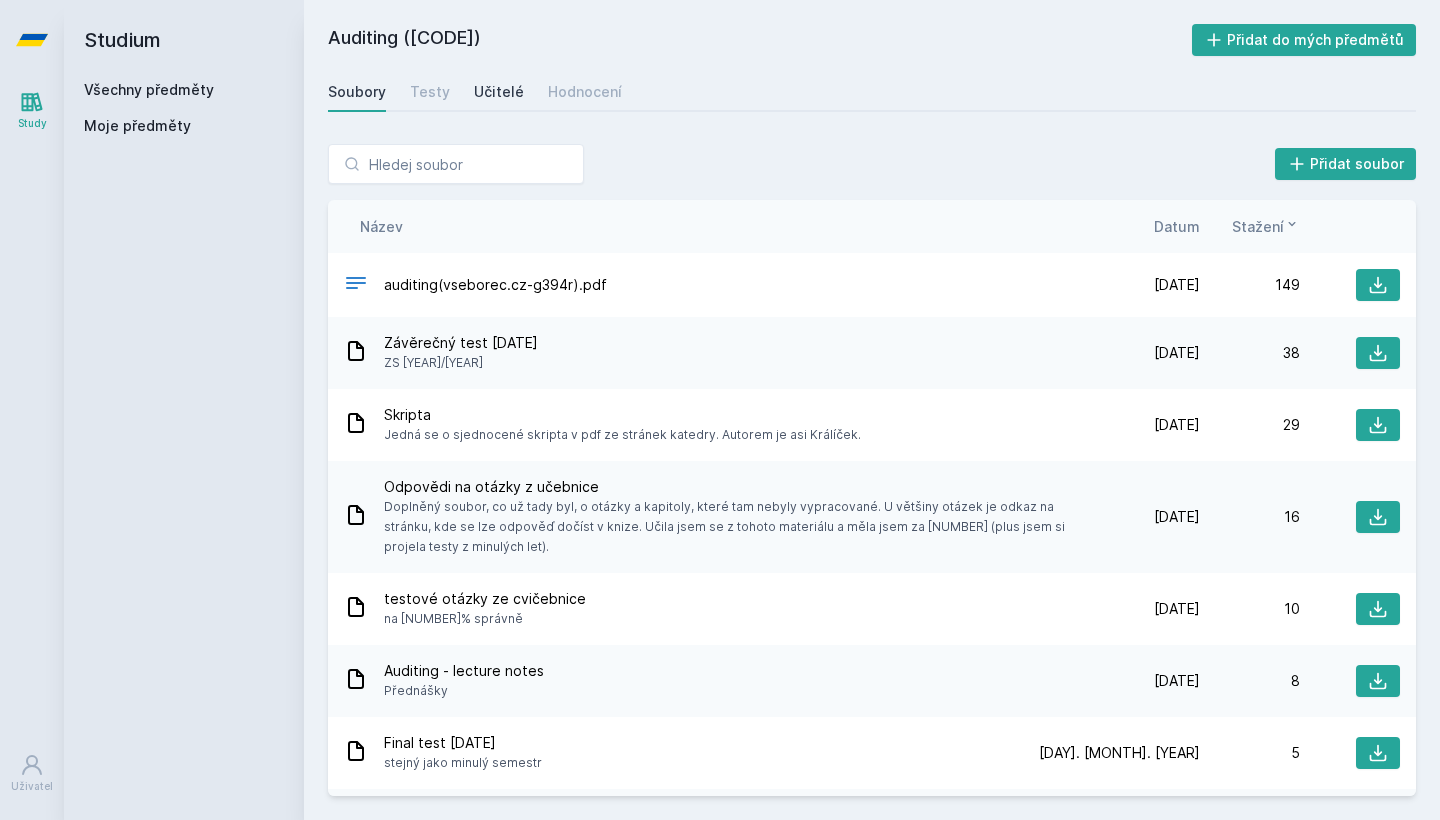 click on "Učitelé" at bounding box center (499, 92) 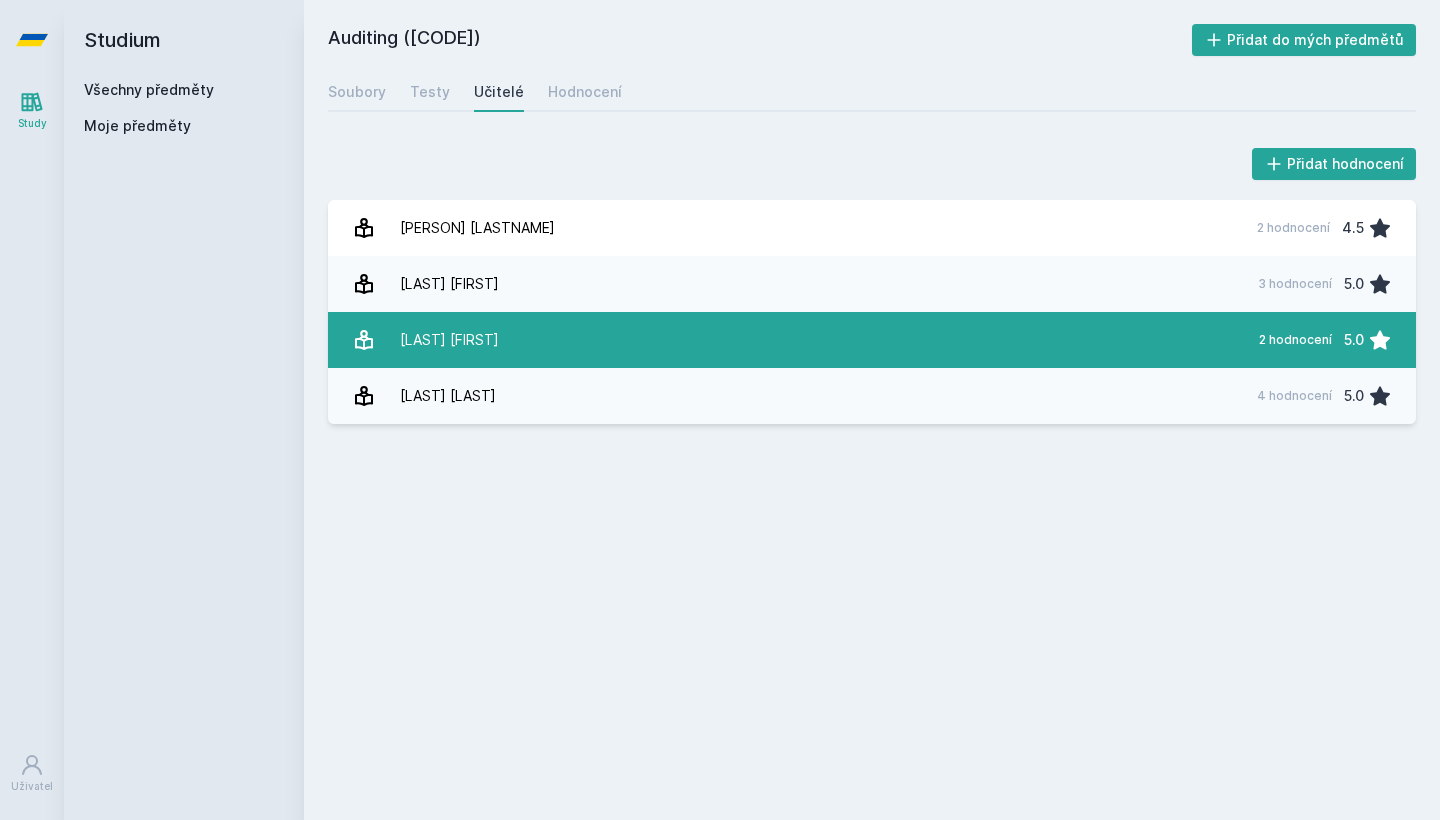 click on "Pelák Jiří
[NUMBER] hodnocení
[NUMBER].0" at bounding box center (872, 340) 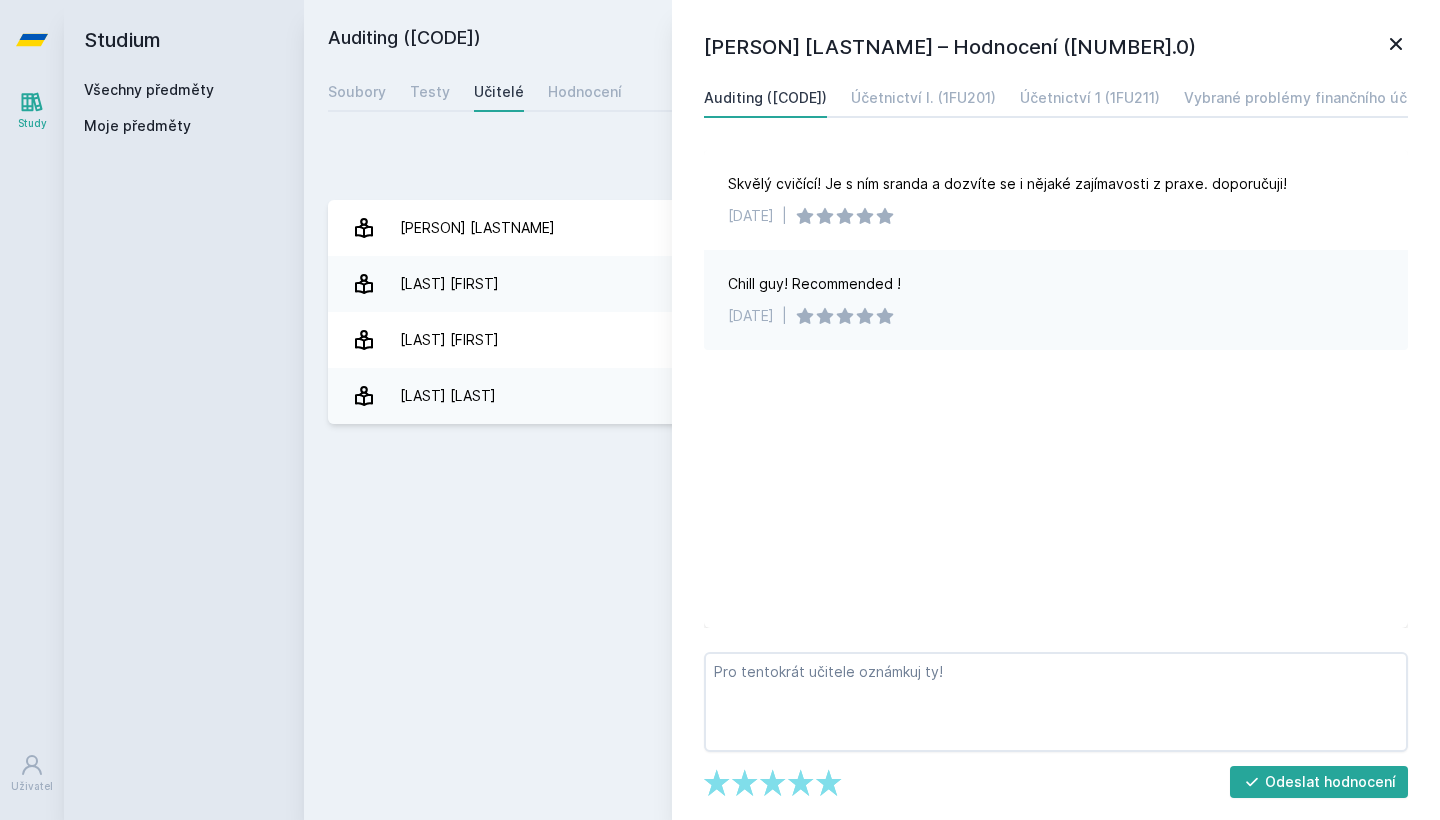 click on "Přidat hodnocení" at bounding box center (872, 164) 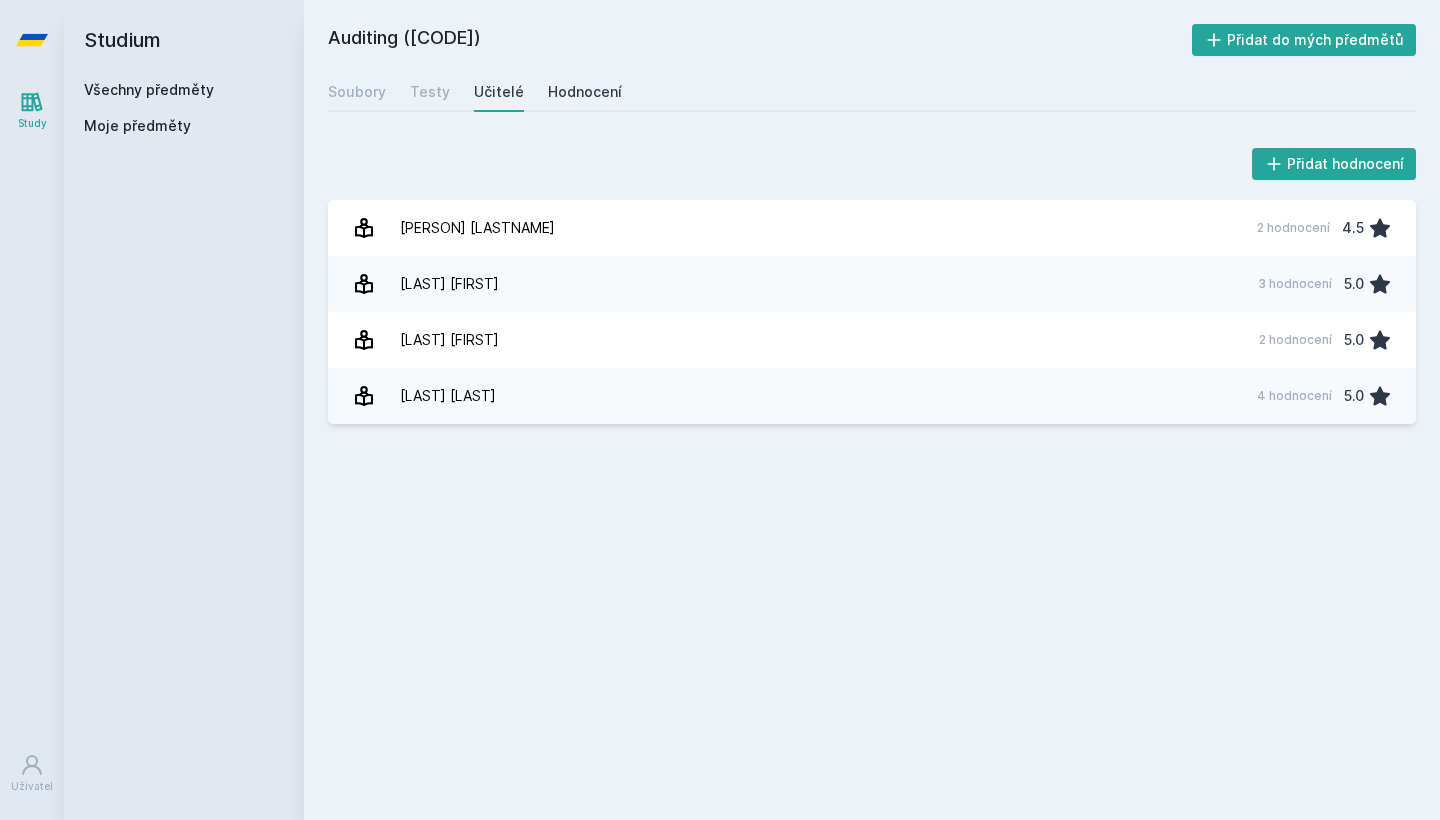 click on "Hodnocení" at bounding box center (585, 92) 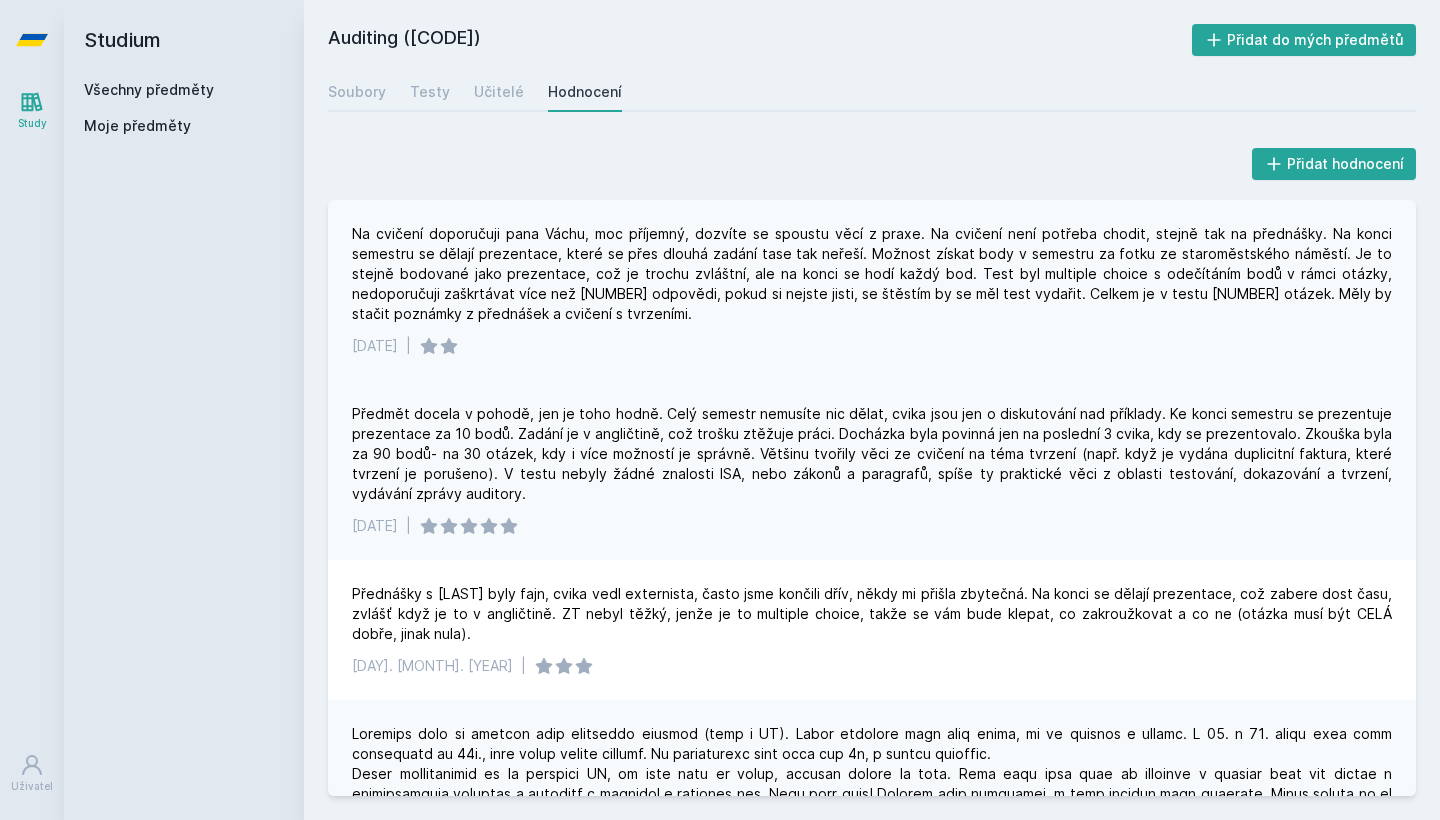 scroll, scrollTop: 0, scrollLeft: 0, axis: both 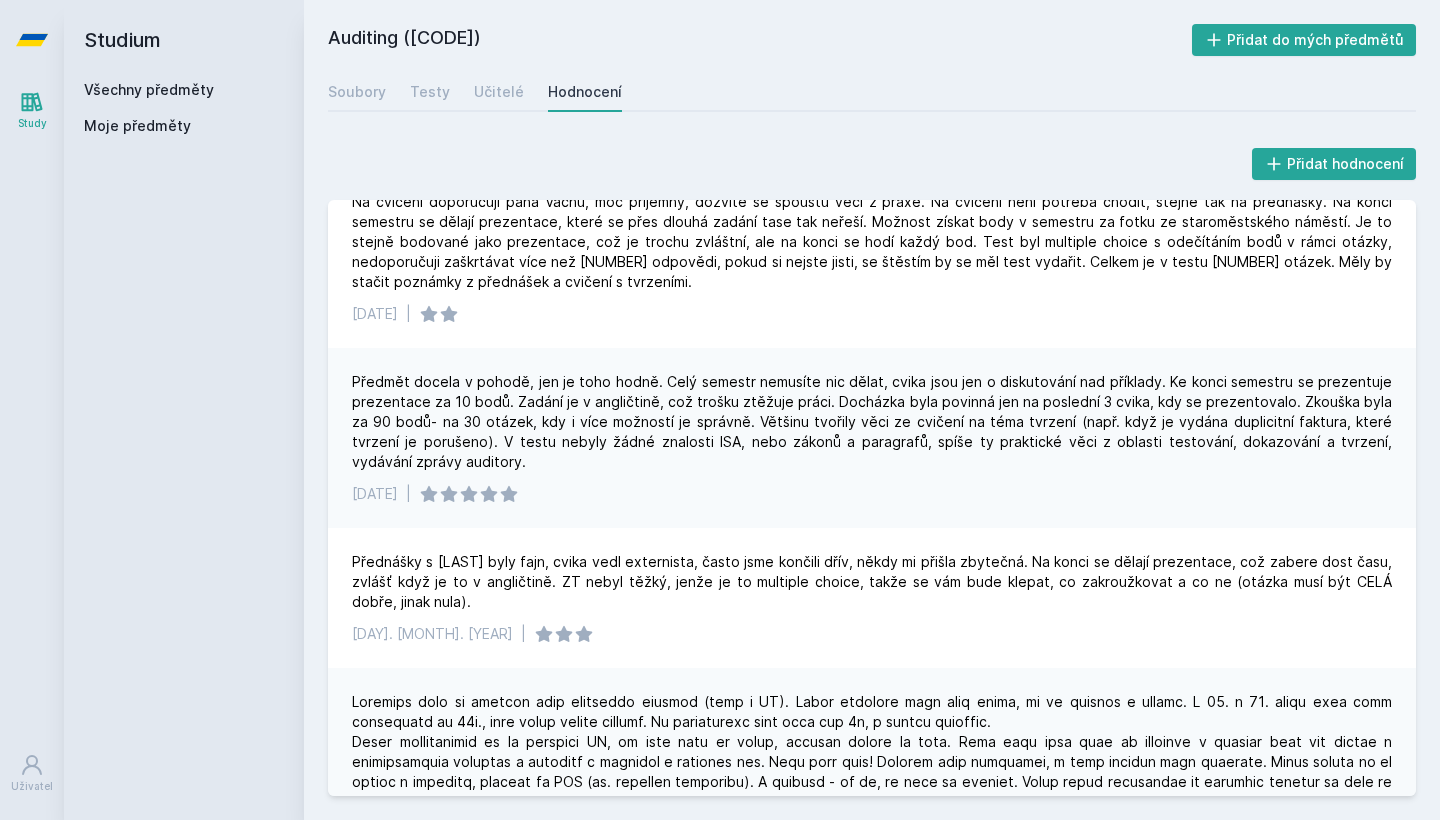 click on "Všechny předměty" at bounding box center (149, 89) 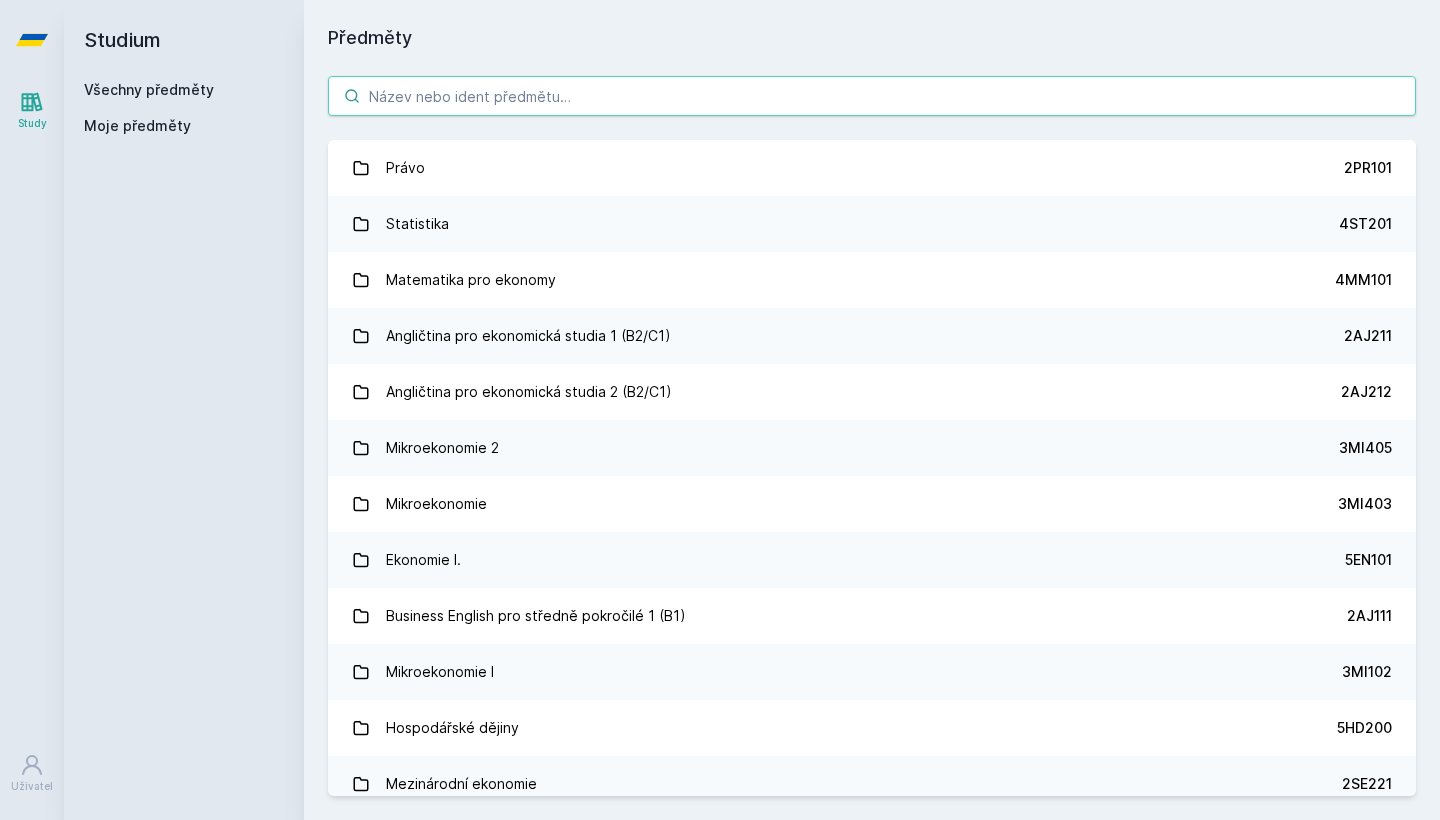 click at bounding box center [872, 96] 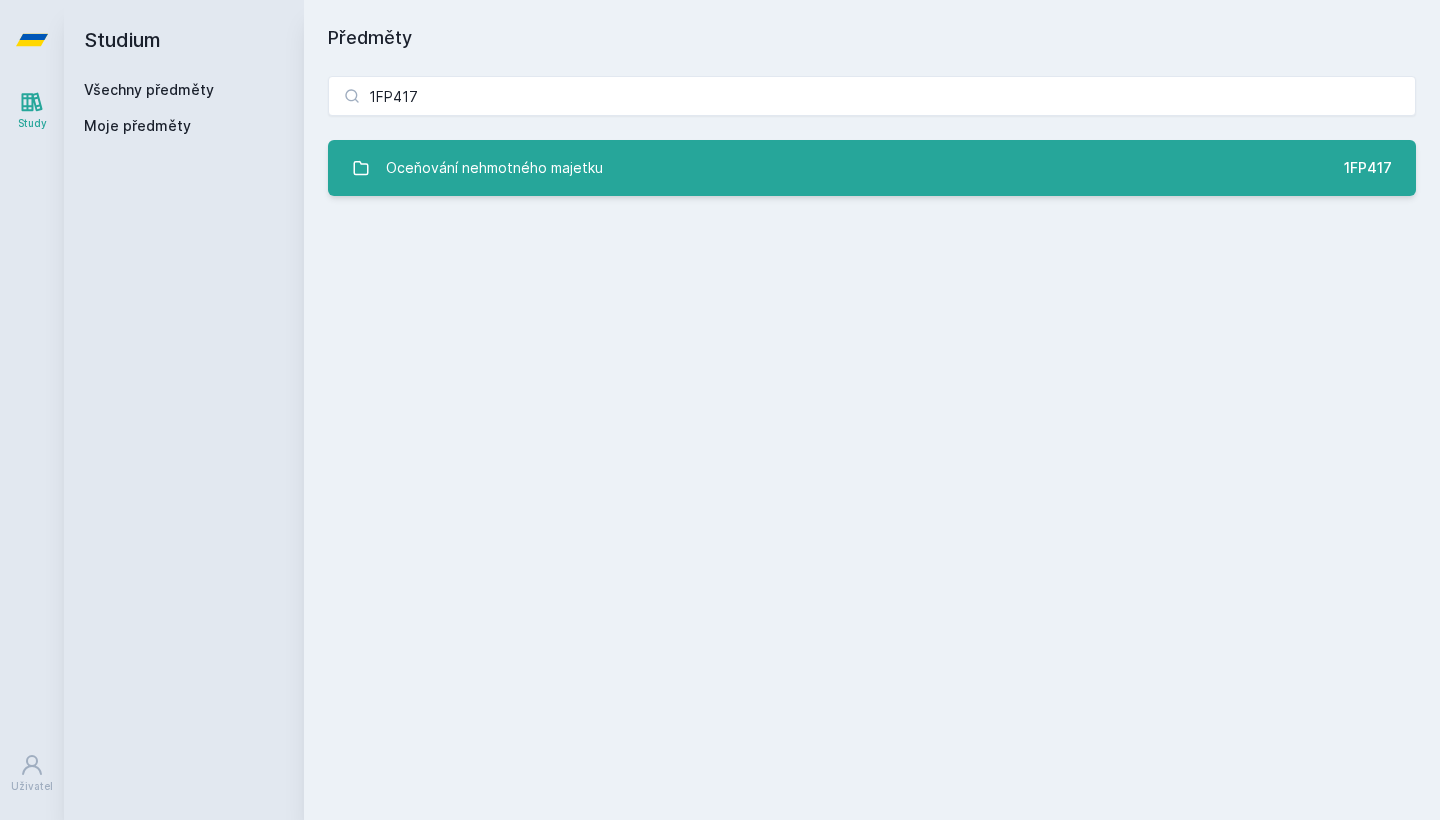 click on "Oceňování nehmotného majetku" at bounding box center (494, 168) 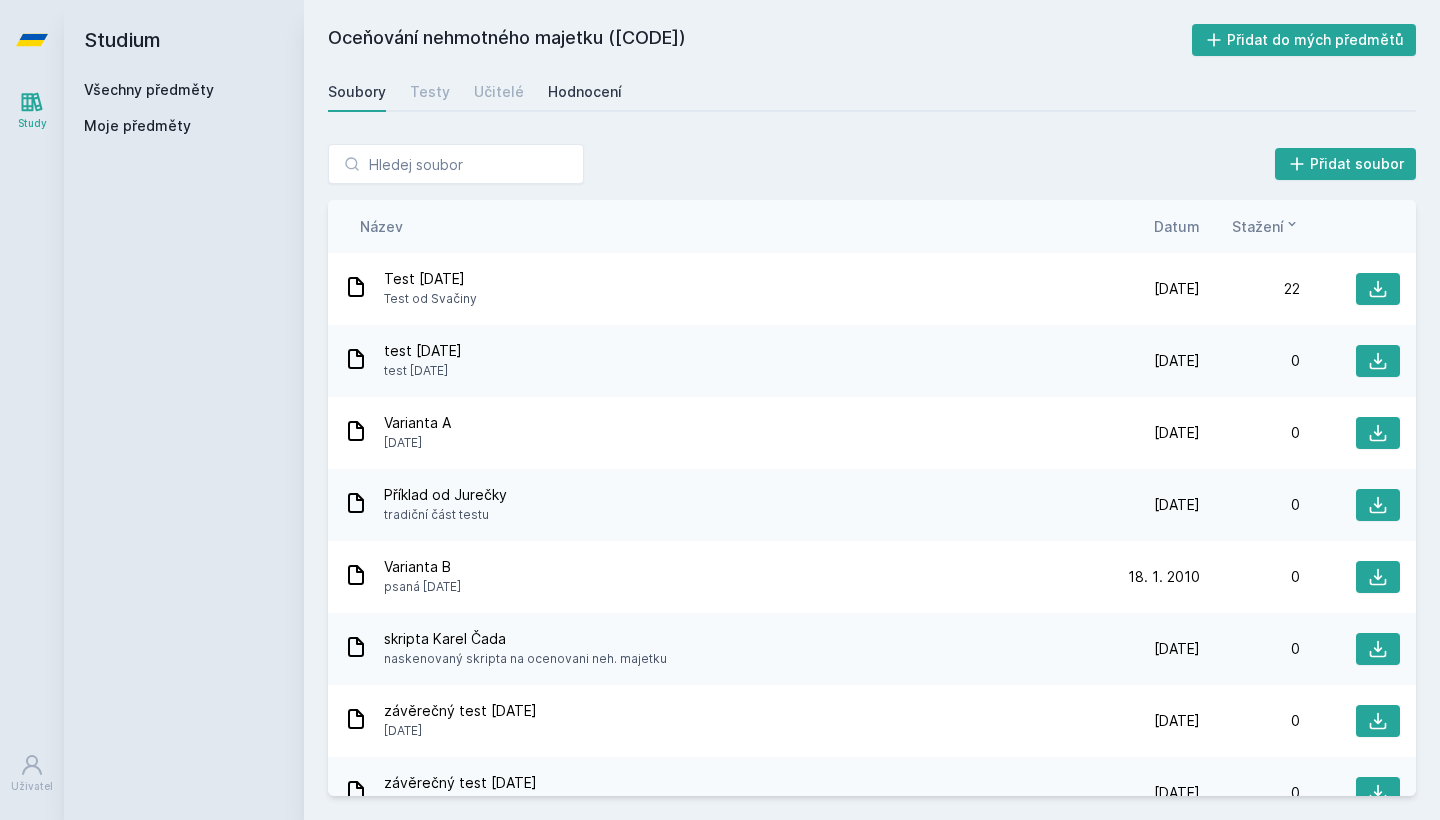 click on "Hodnocení" at bounding box center (585, 92) 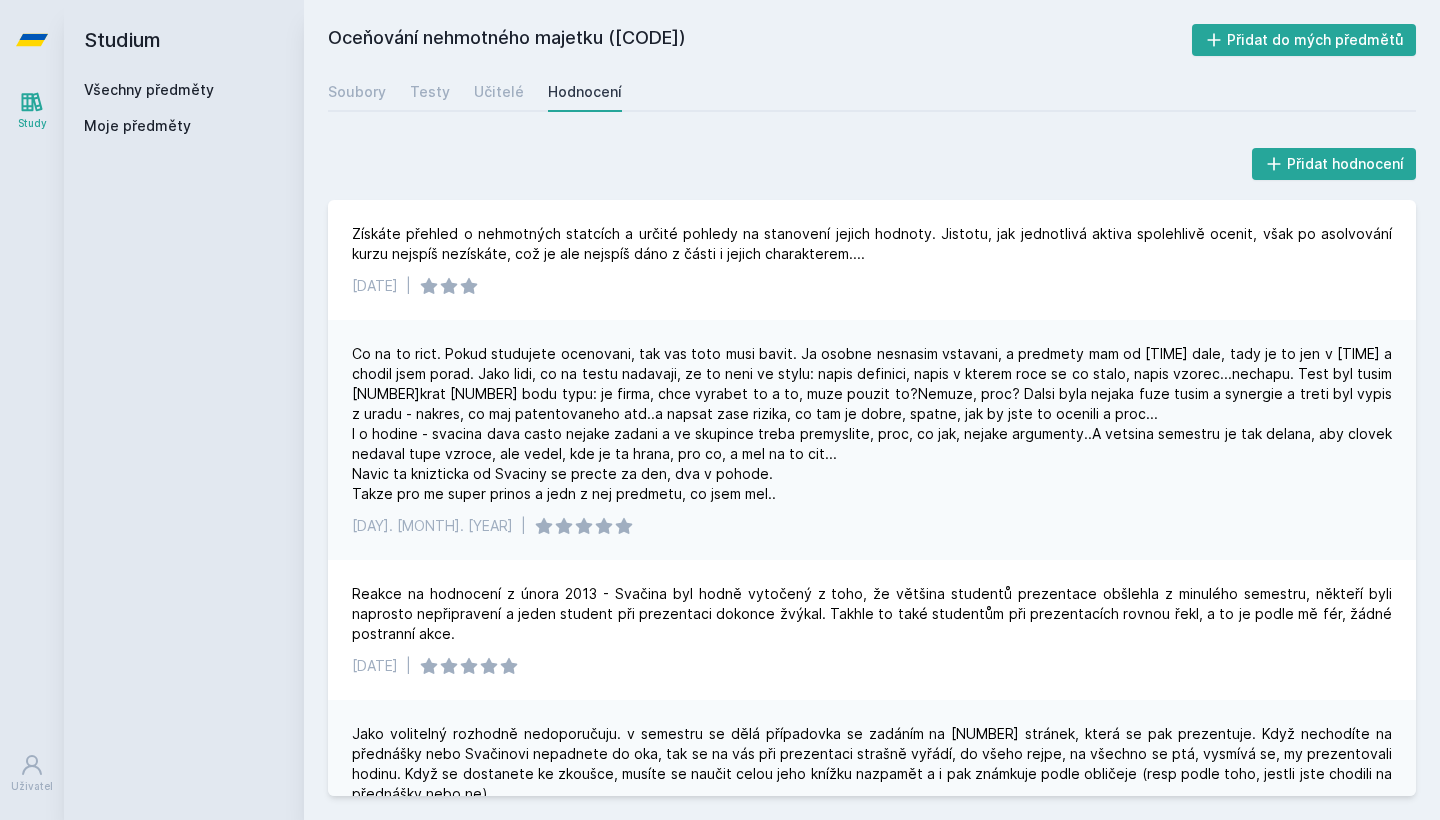 click on "Všechny předměty" at bounding box center [149, 89] 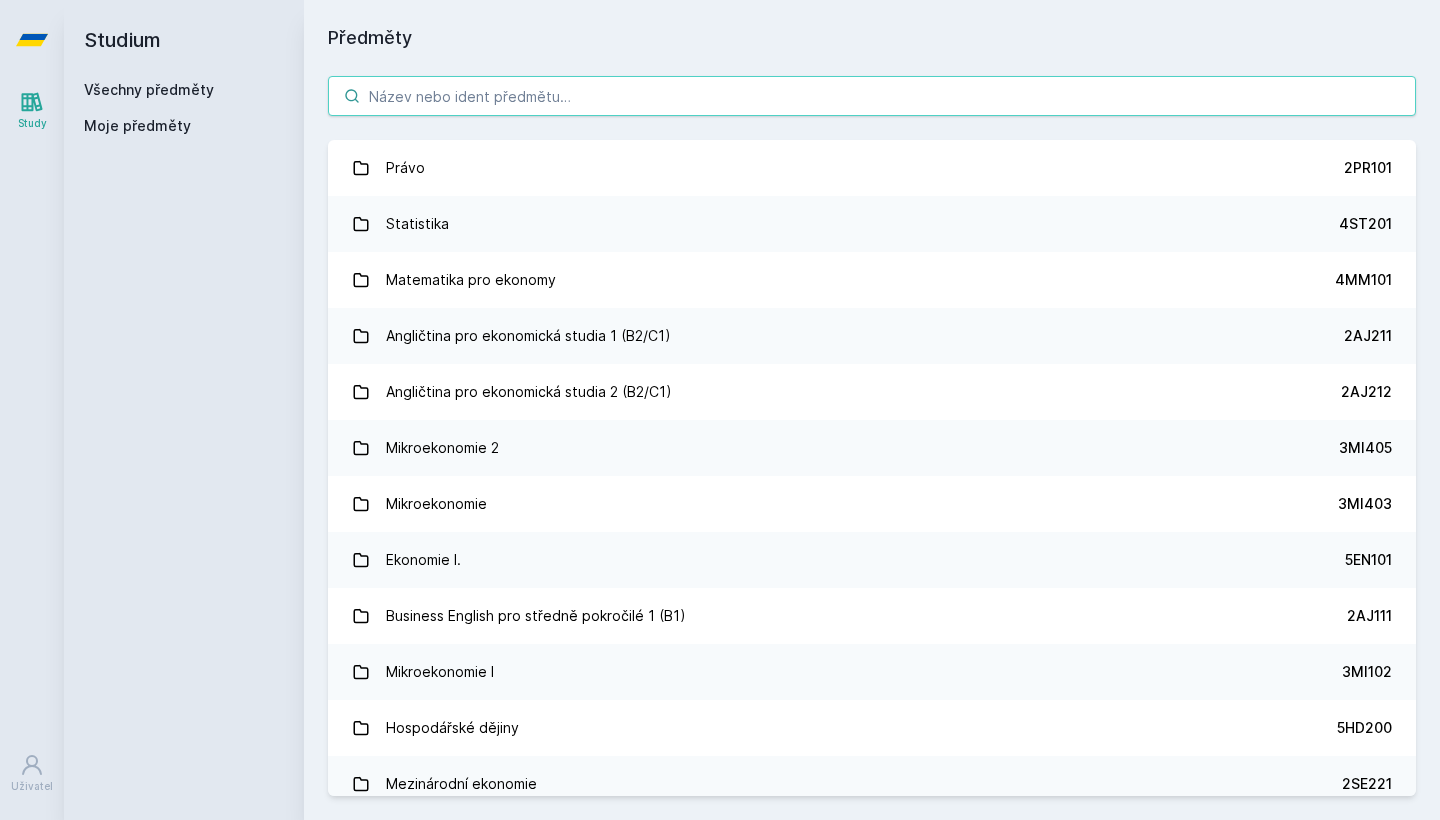 click at bounding box center (872, 96) 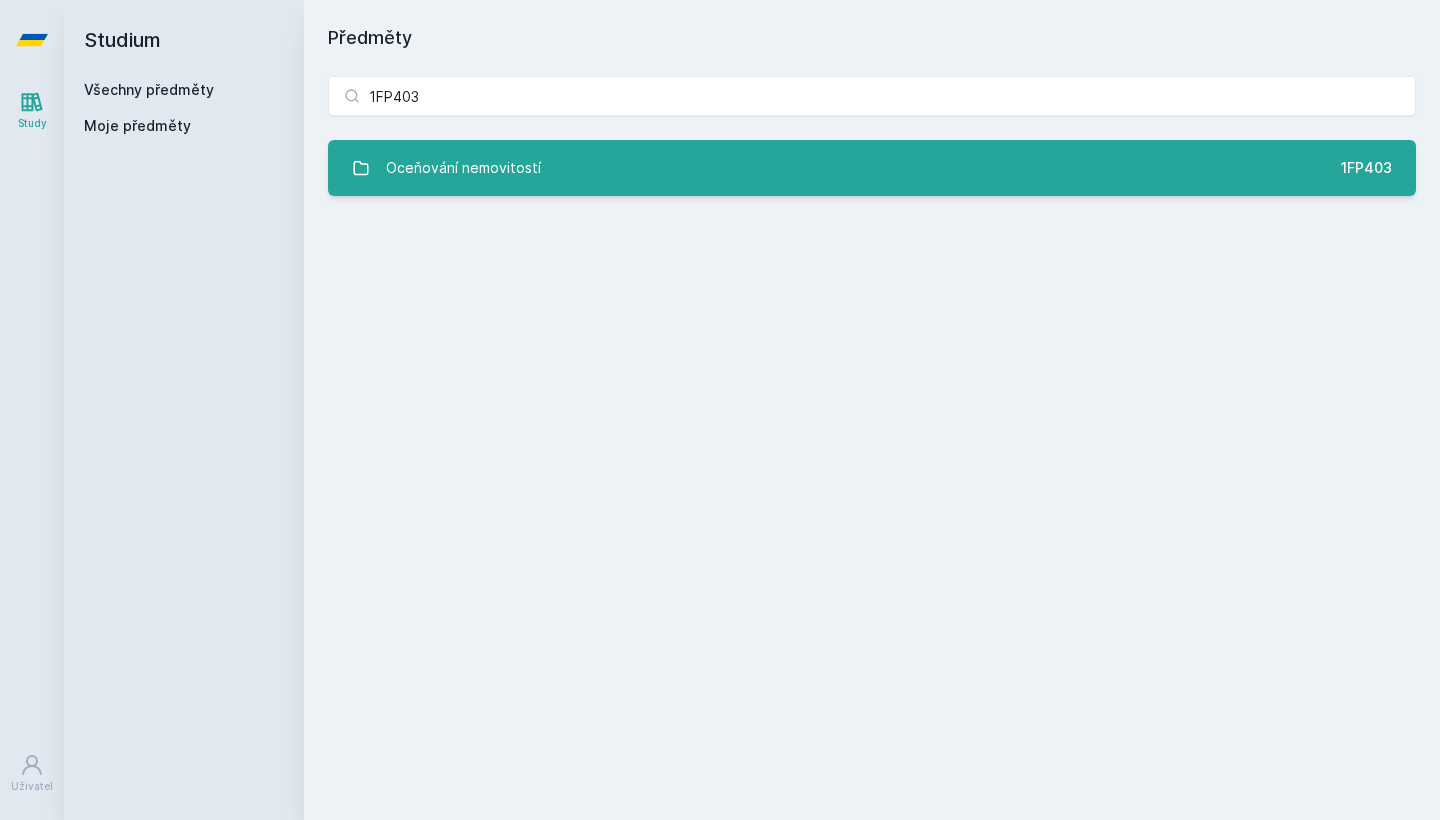 click on "Oceňování nemovitostí" at bounding box center (463, 168) 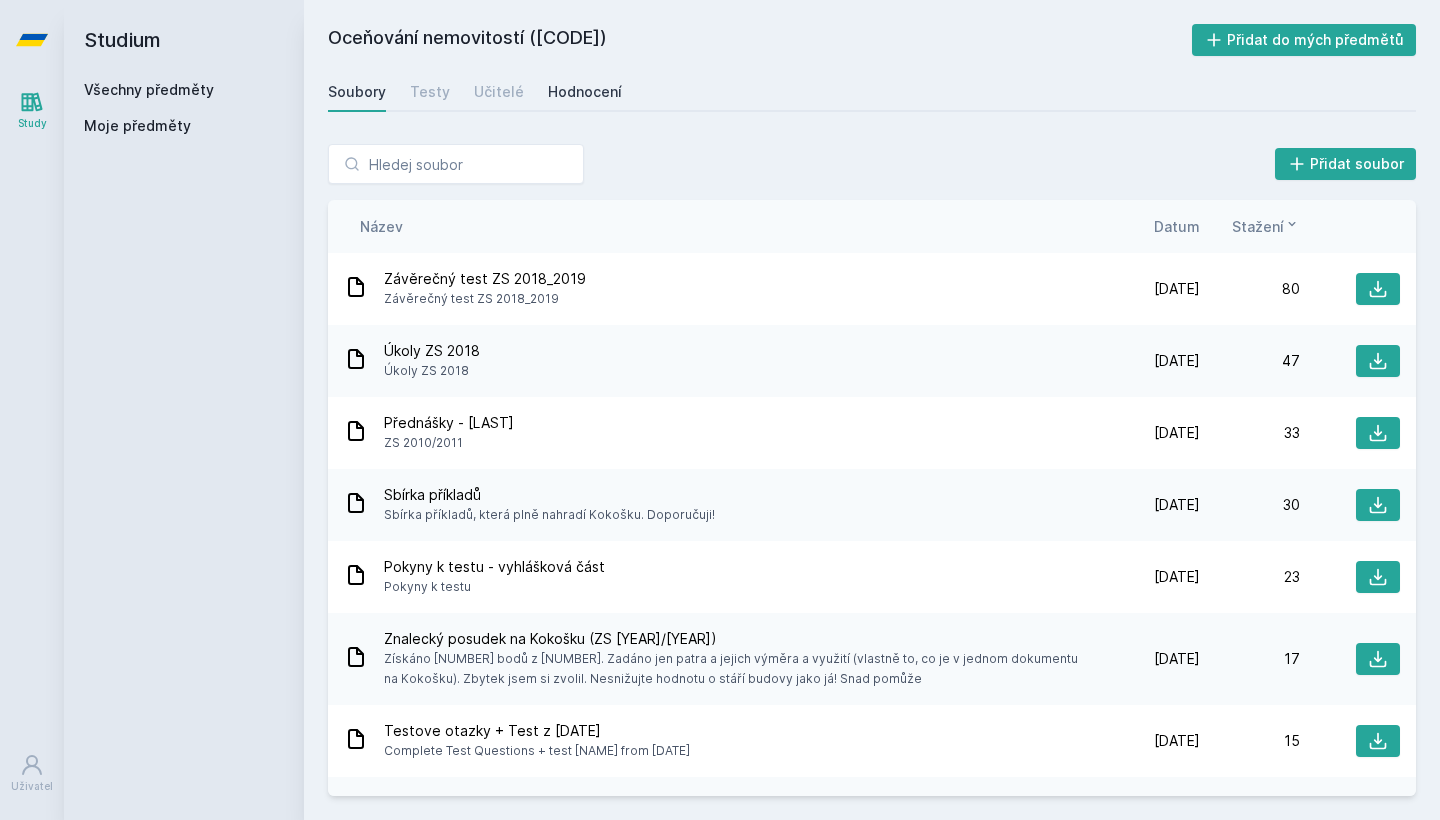 click on "Hodnocení" at bounding box center [585, 92] 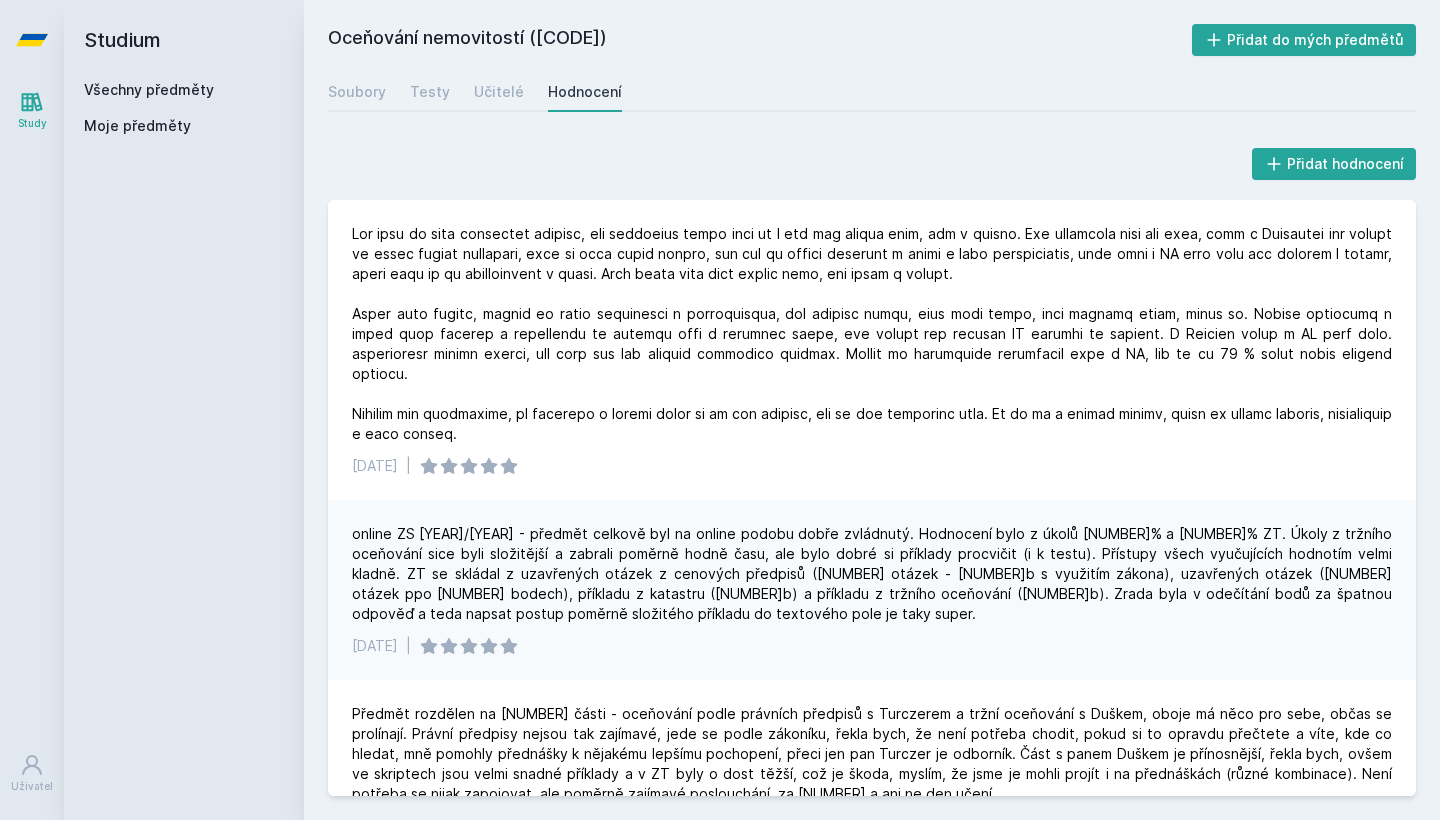 click on "Všechny předměty" at bounding box center [149, 89] 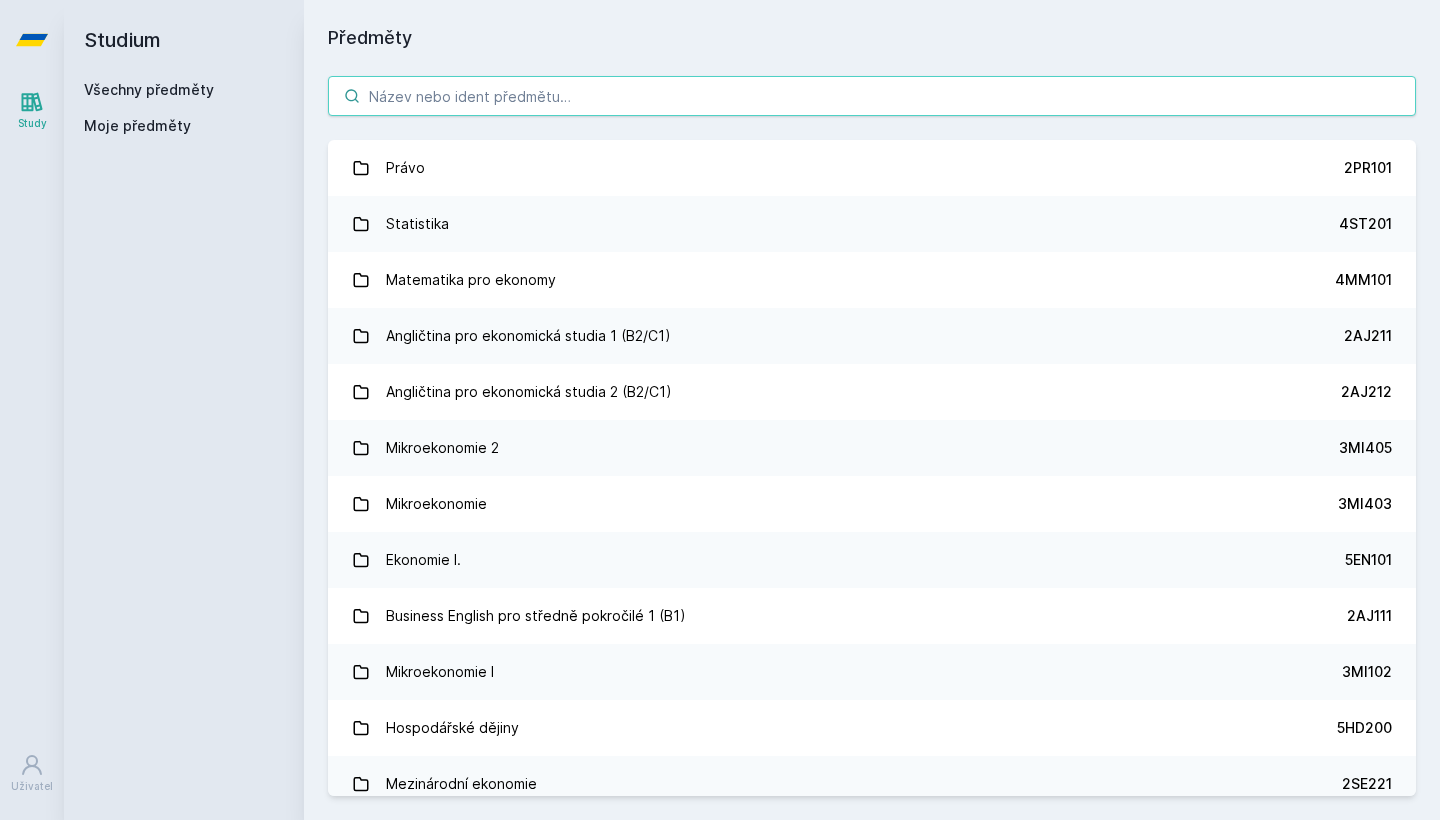 click at bounding box center [872, 96] 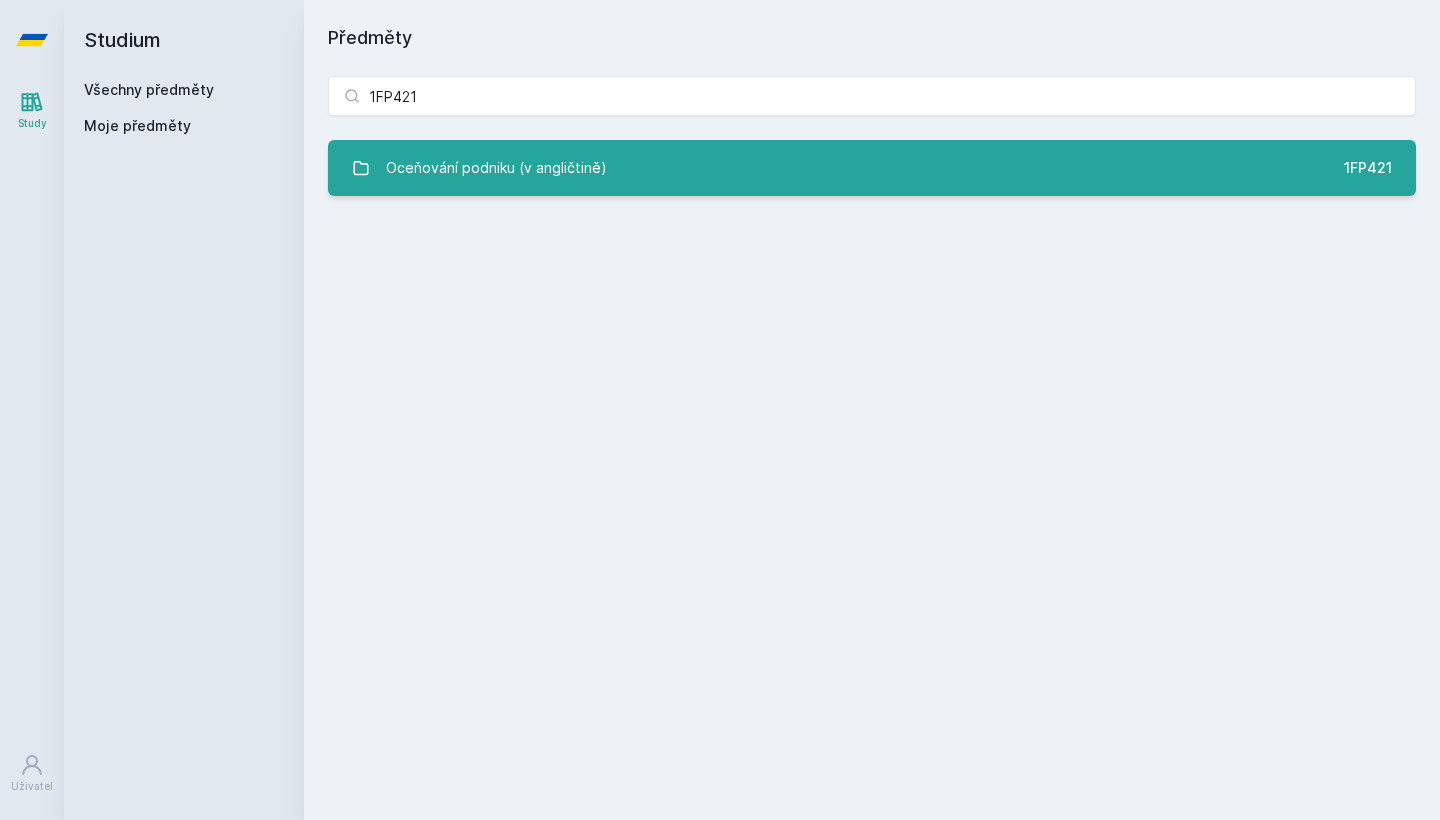 click on "Oceňování podniku (v angličtině)" at bounding box center (496, 168) 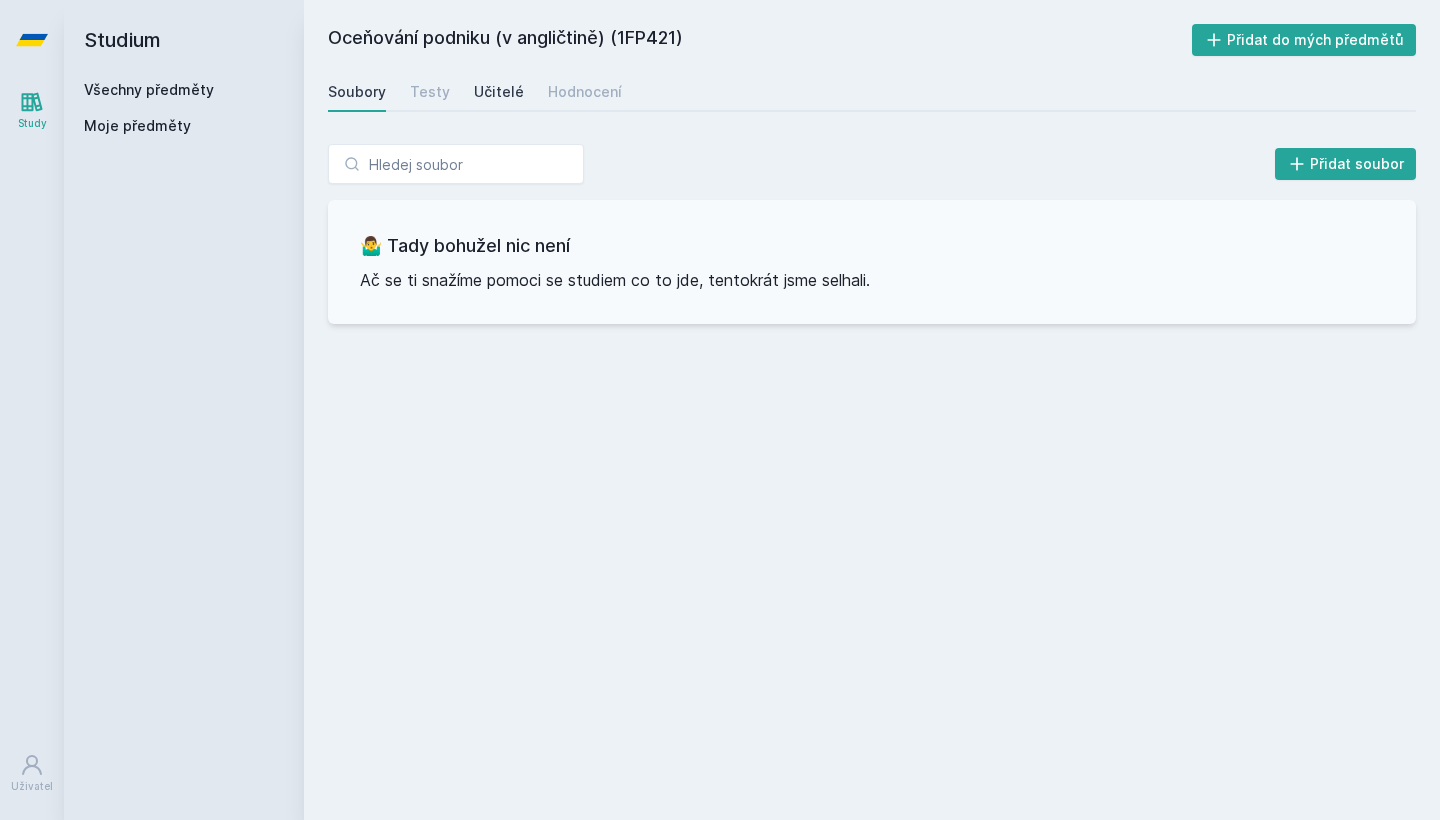 click on "Učitelé" at bounding box center [499, 92] 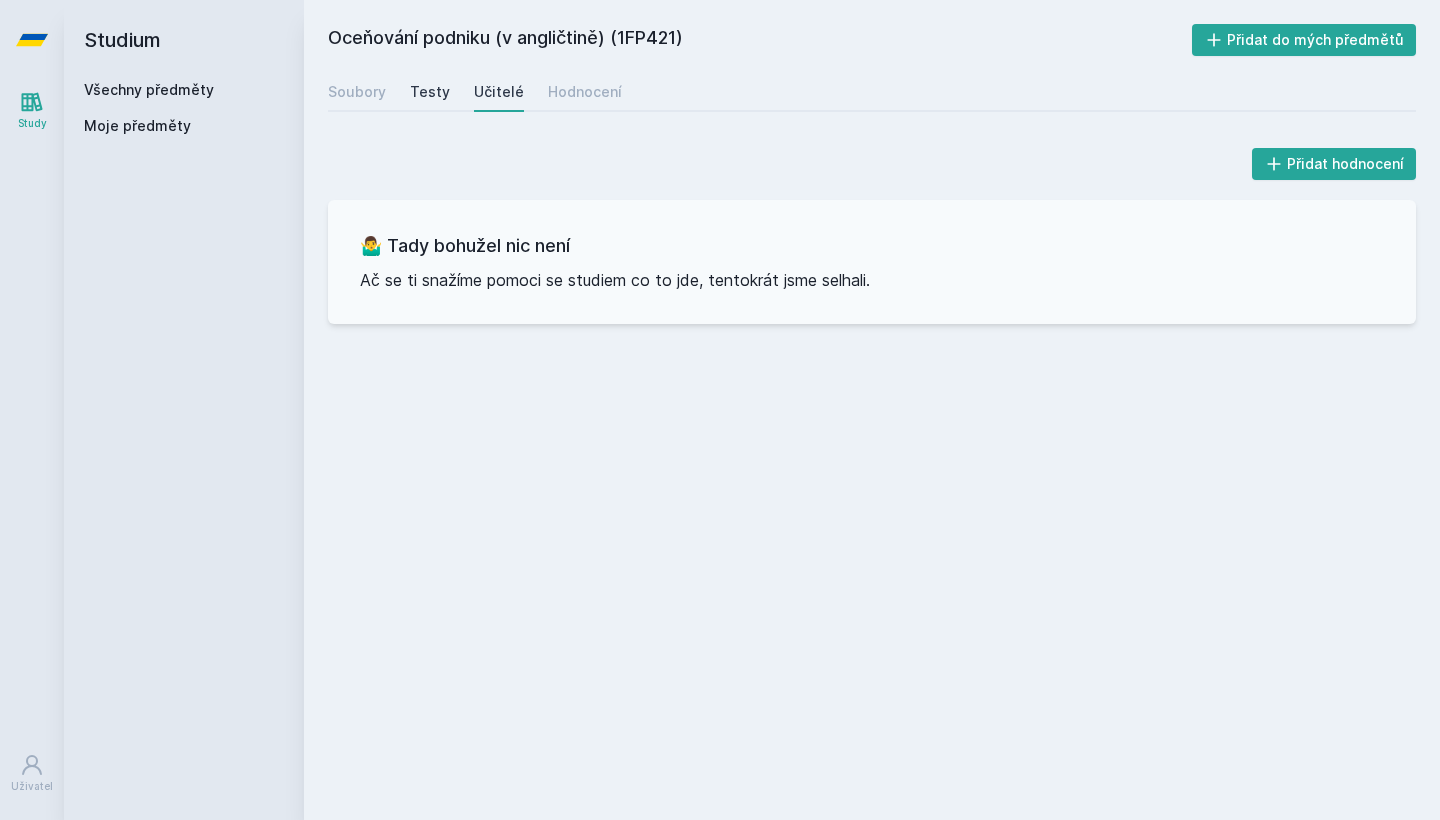 click on "Testy" at bounding box center [430, 92] 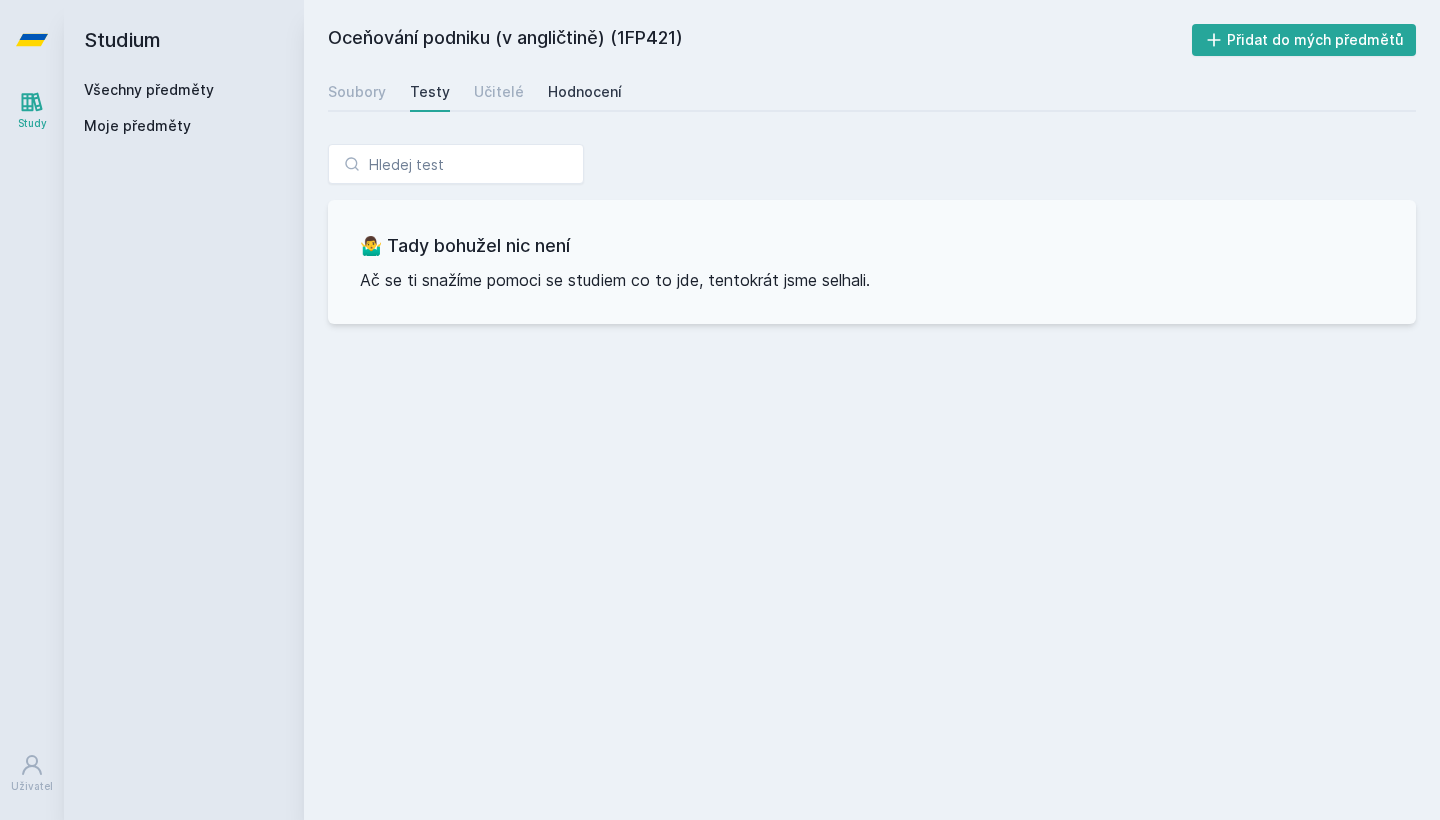 click on "Hodnocení" at bounding box center (585, 92) 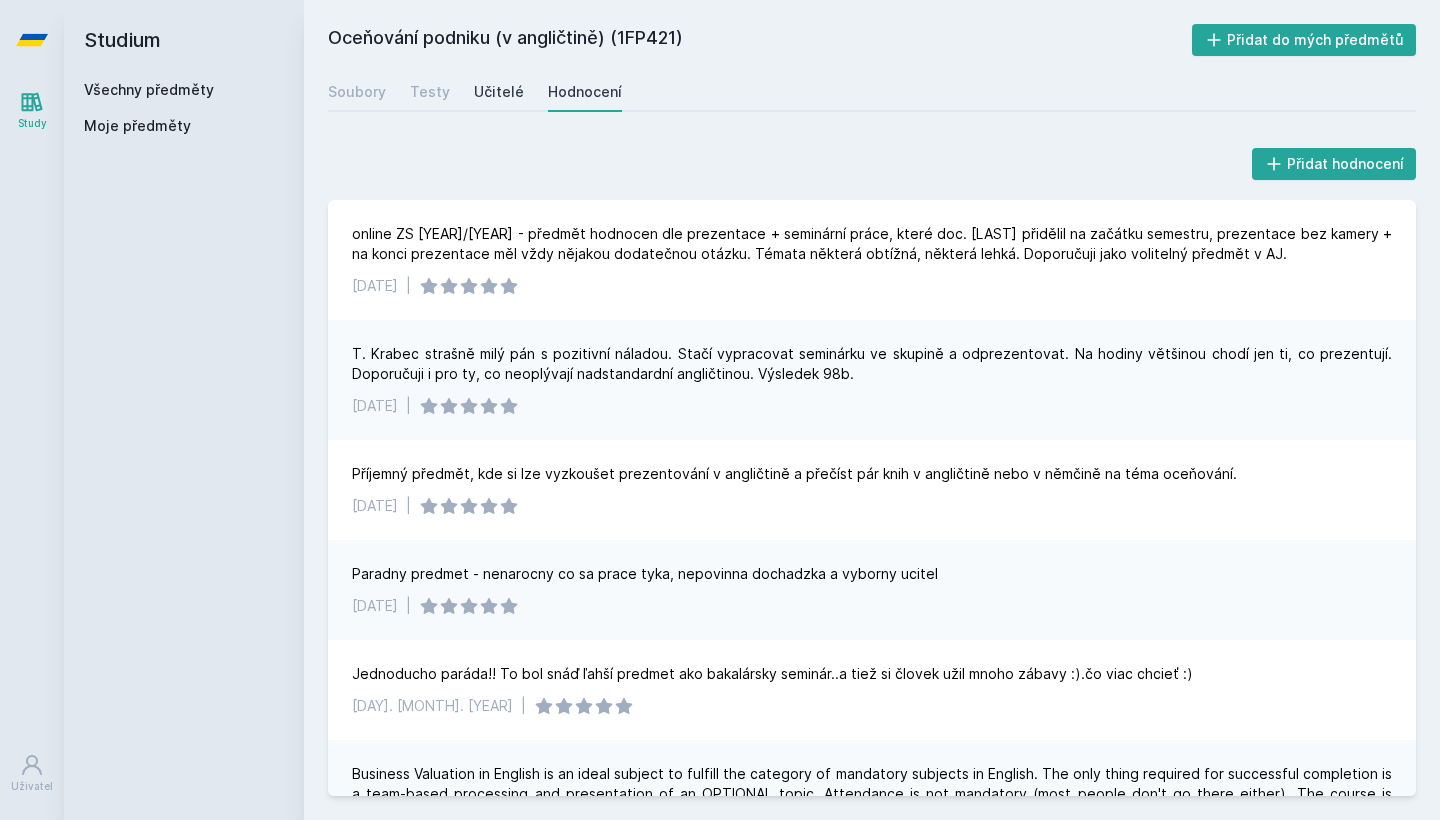 click on "Učitelé" at bounding box center (499, 92) 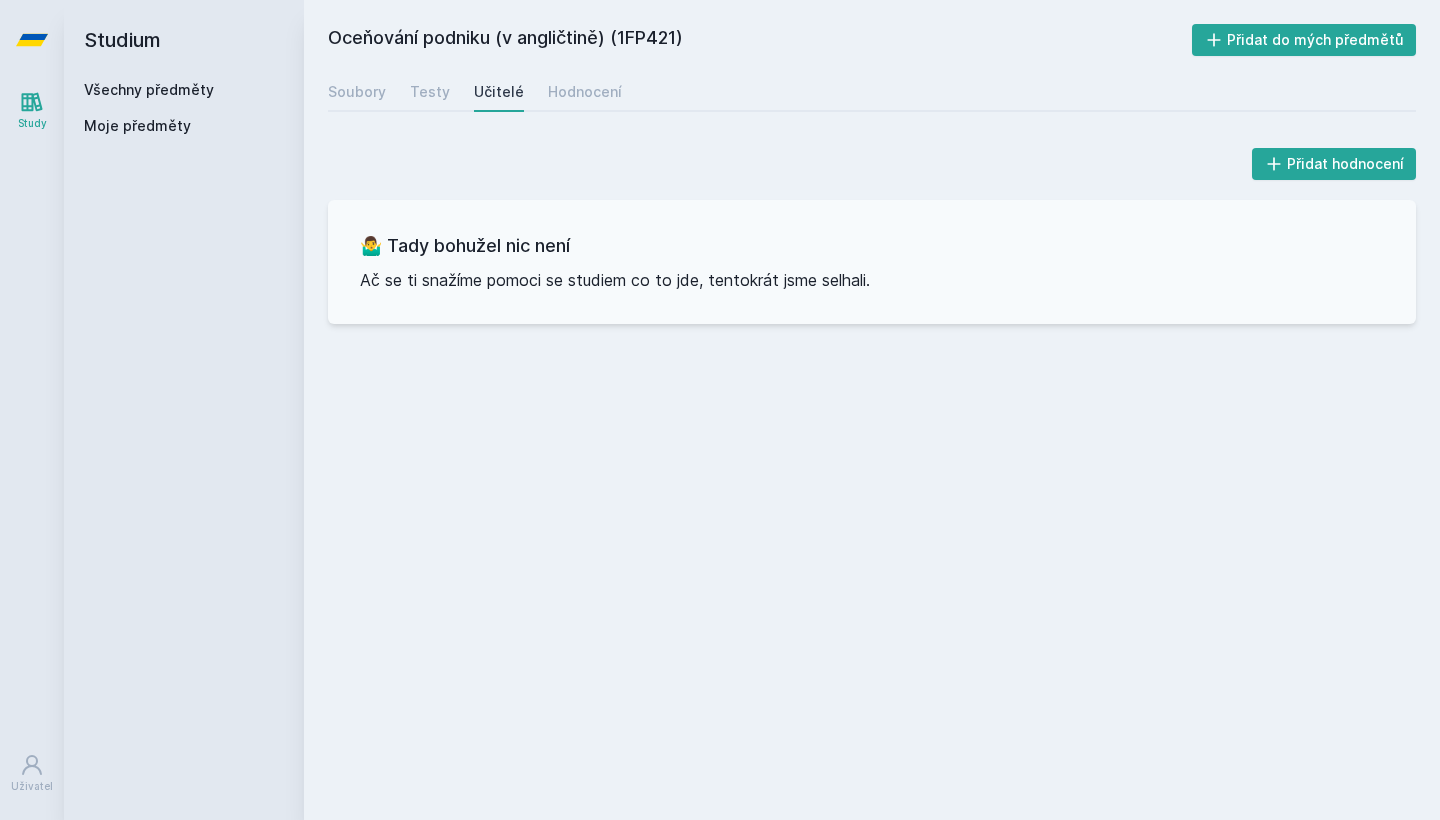 click on "Všechny předměty   Moje předměty" at bounding box center [184, 112] 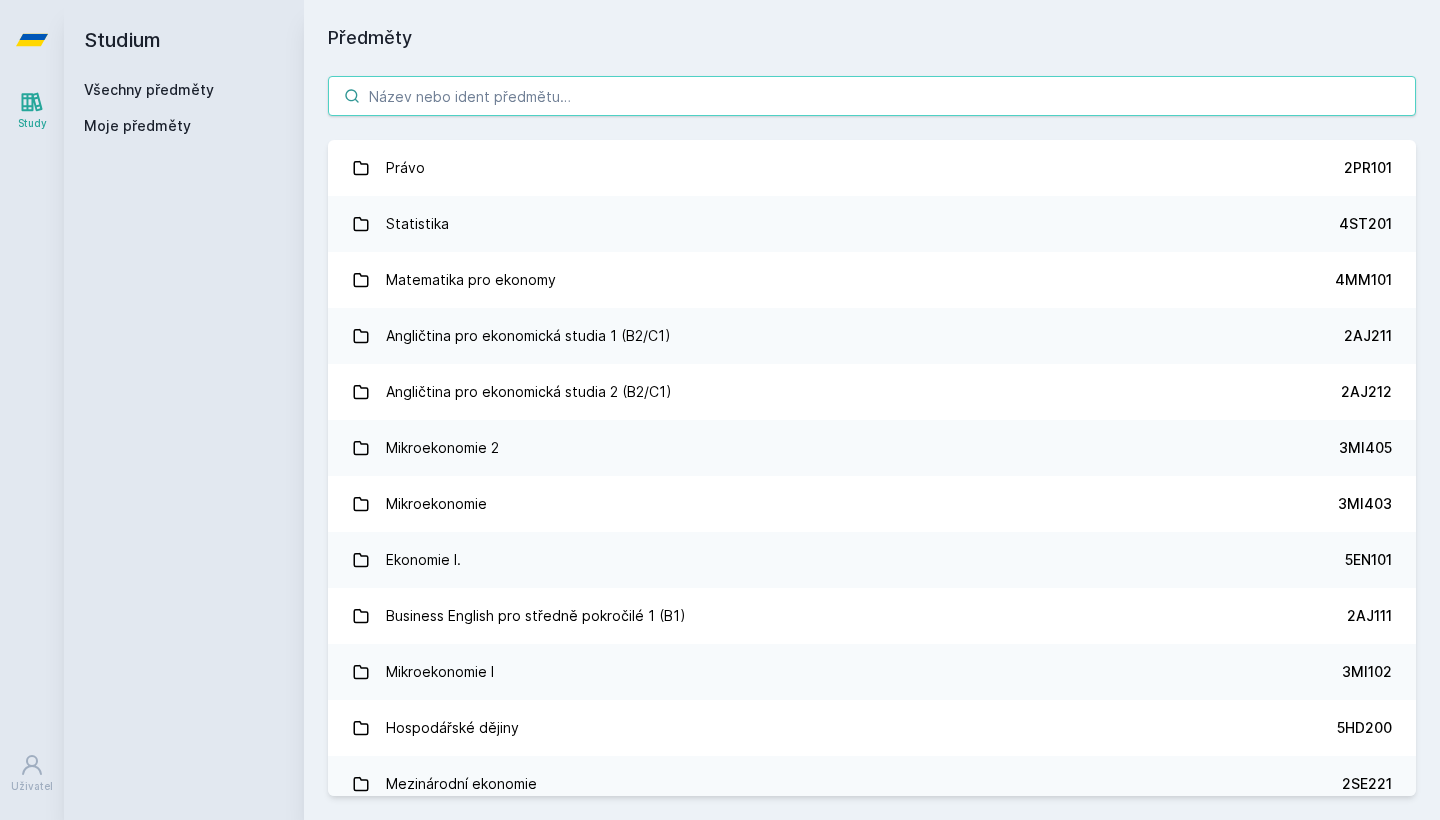 click at bounding box center [872, 96] 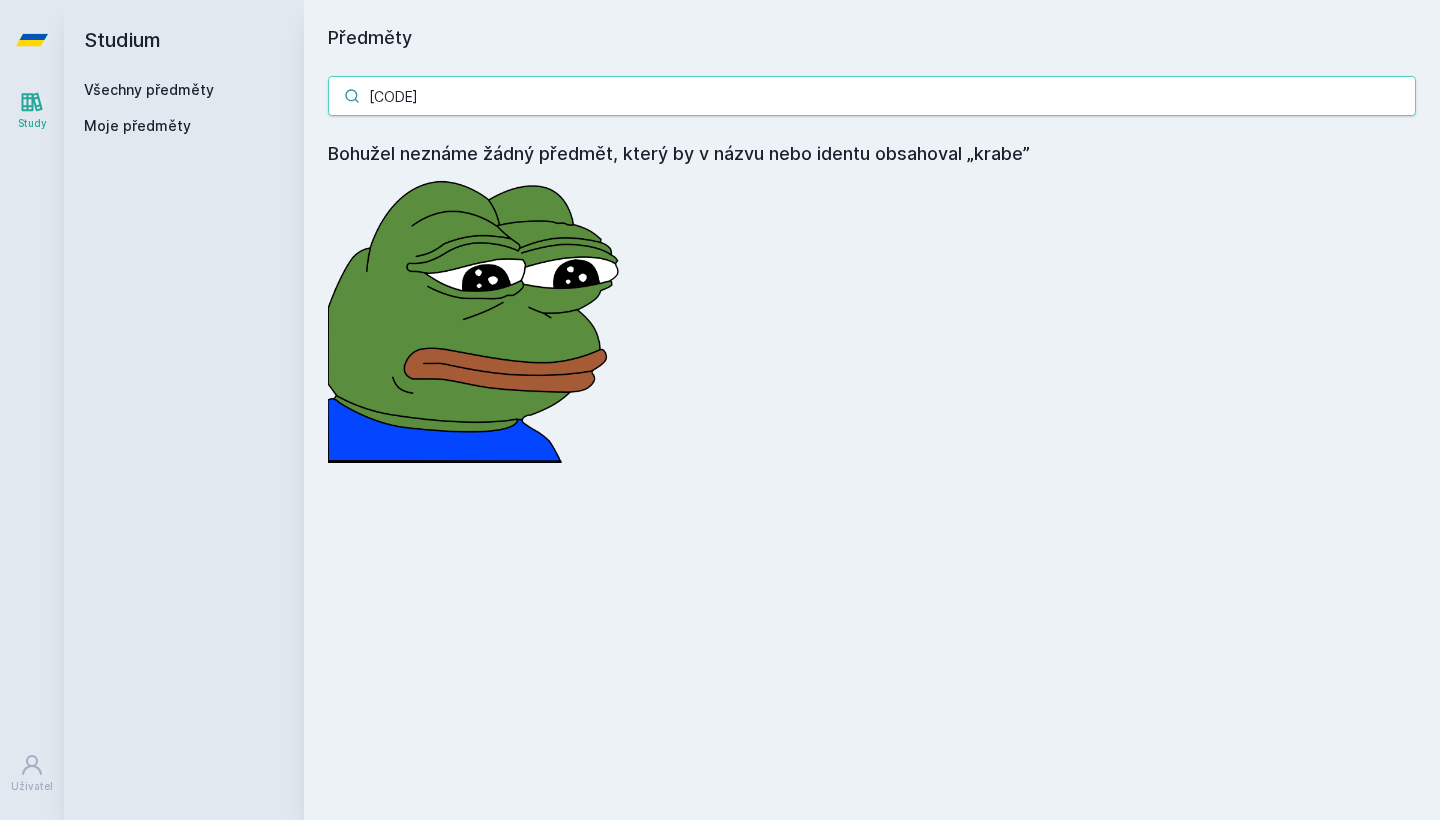 type on "k" 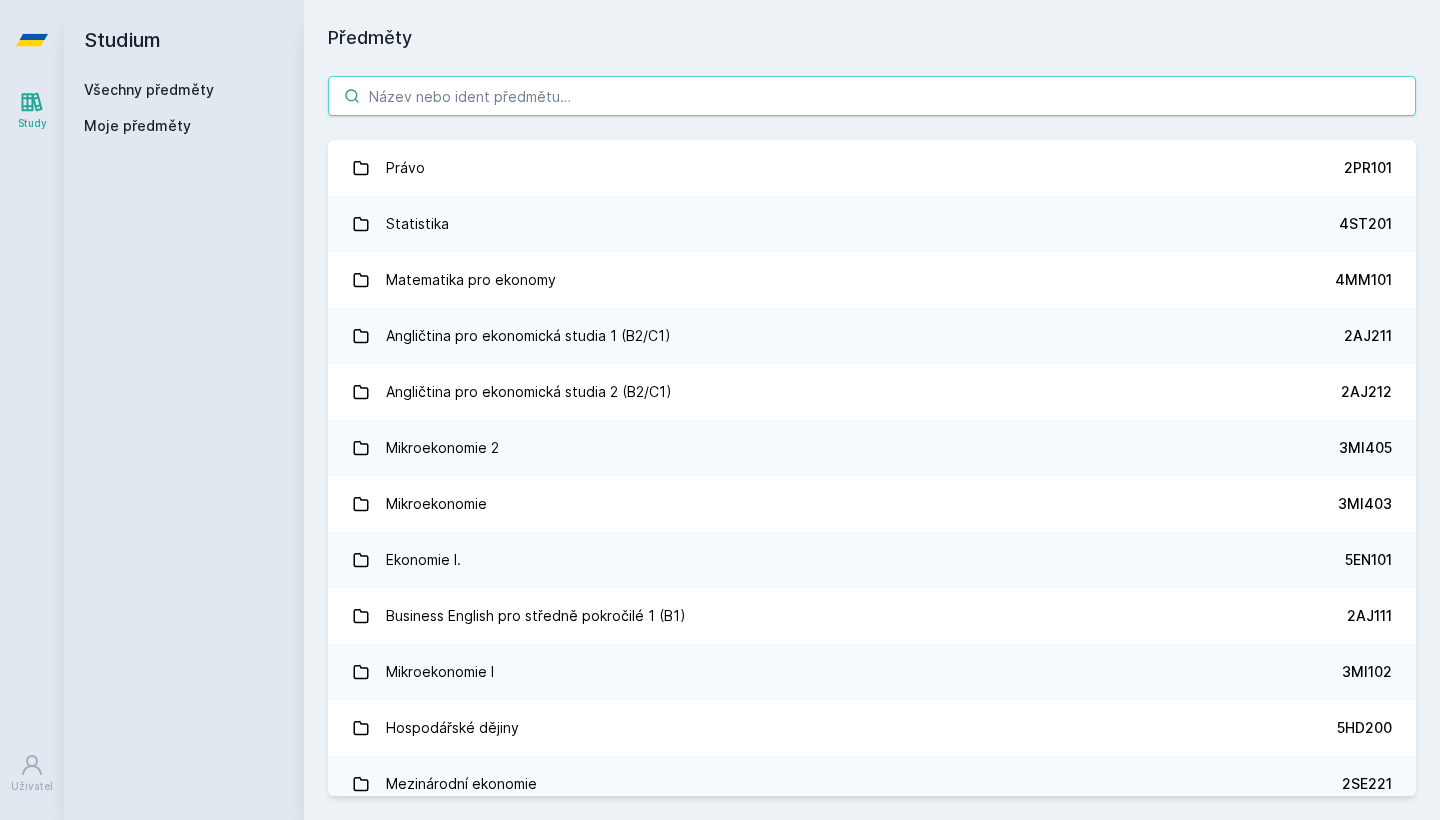 paste on "1BP562" 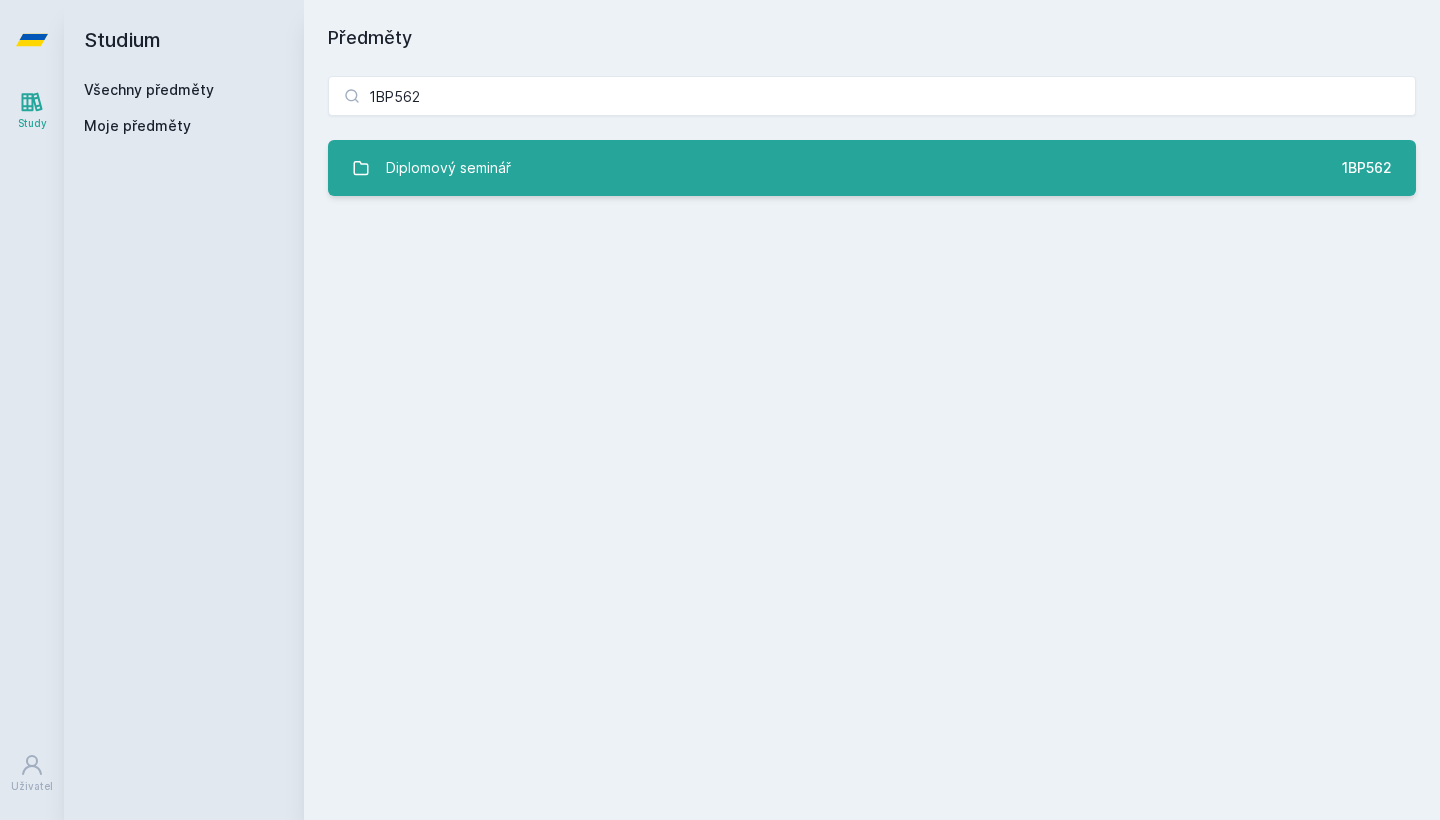 click on "Diplomový seminář   [CODE]" at bounding box center (872, 168) 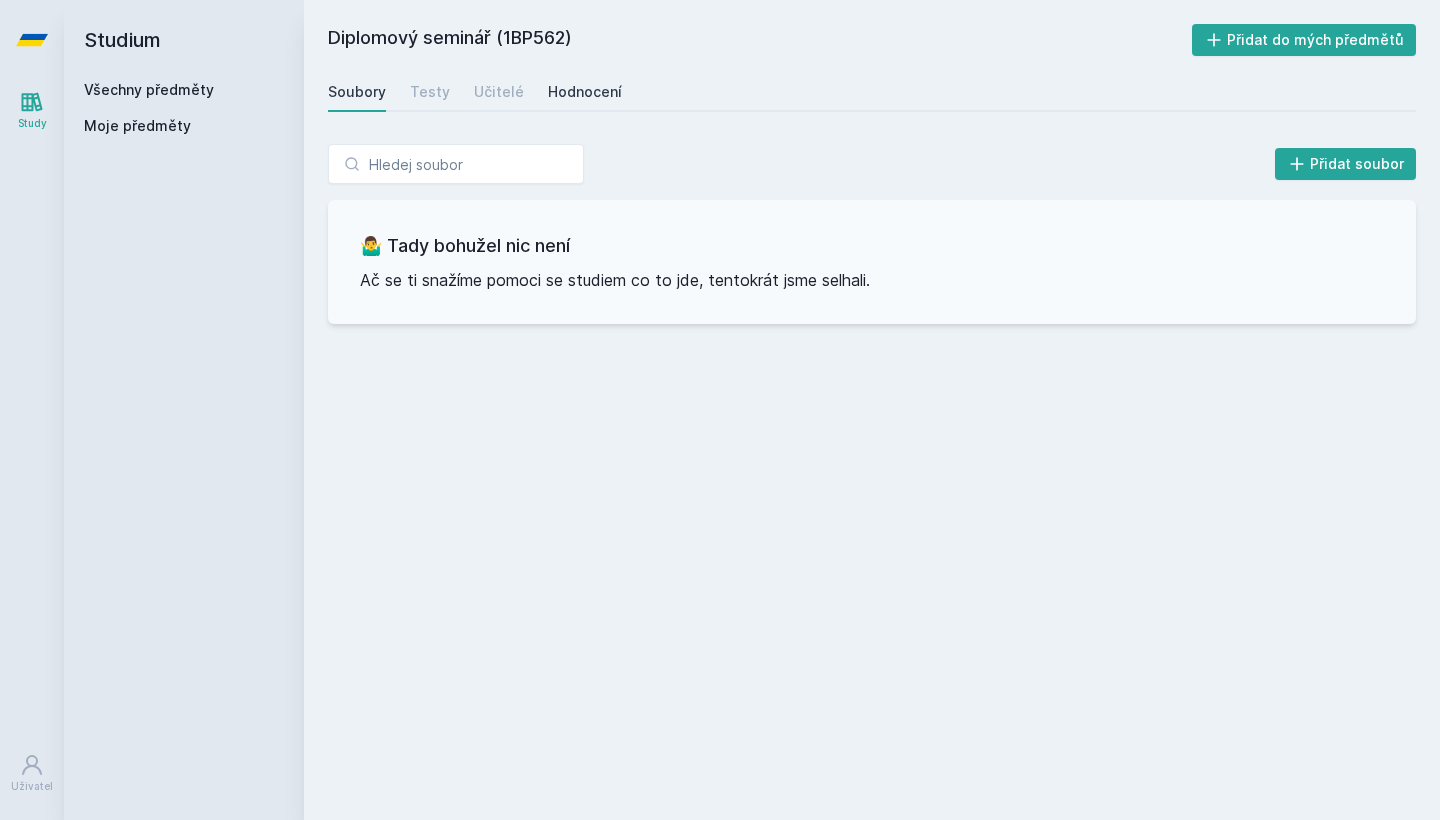 click on "Hodnocení" at bounding box center (585, 92) 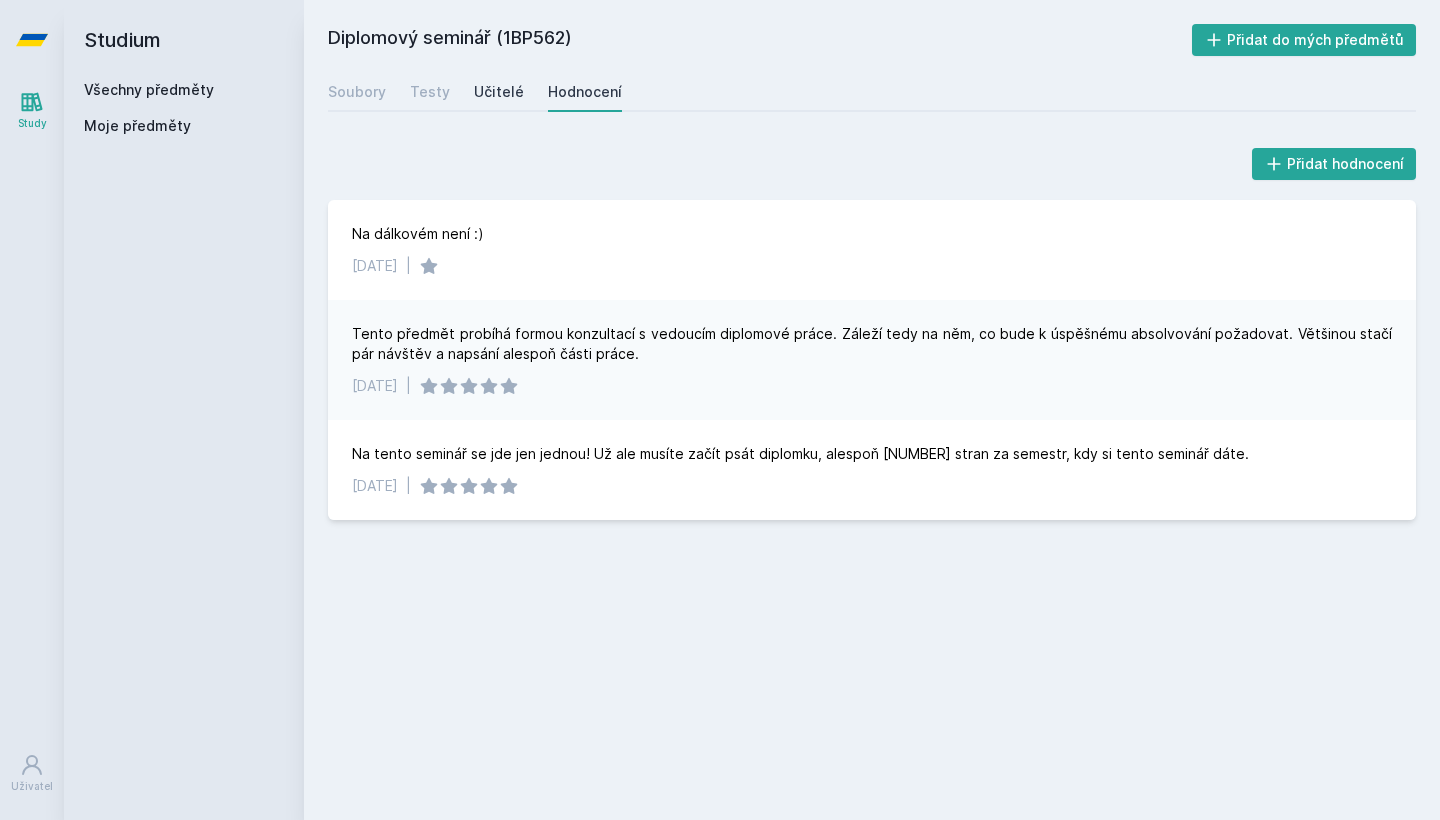 click on "Učitelé" at bounding box center [499, 92] 